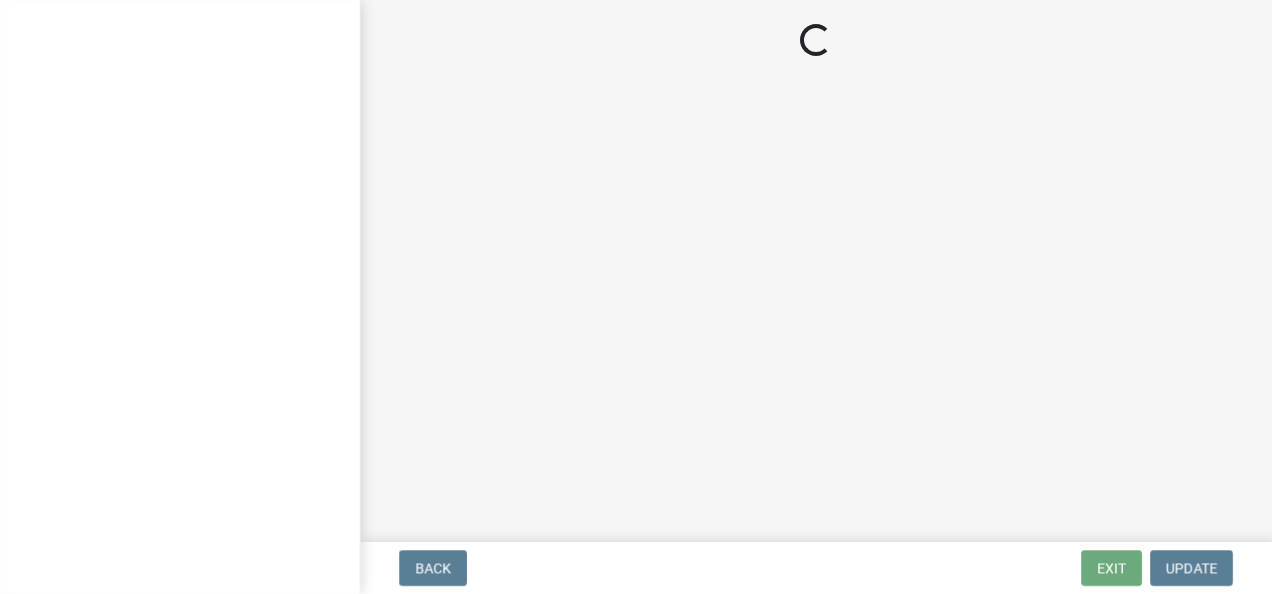 scroll, scrollTop: 0, scrollLeft: 0, axis: both 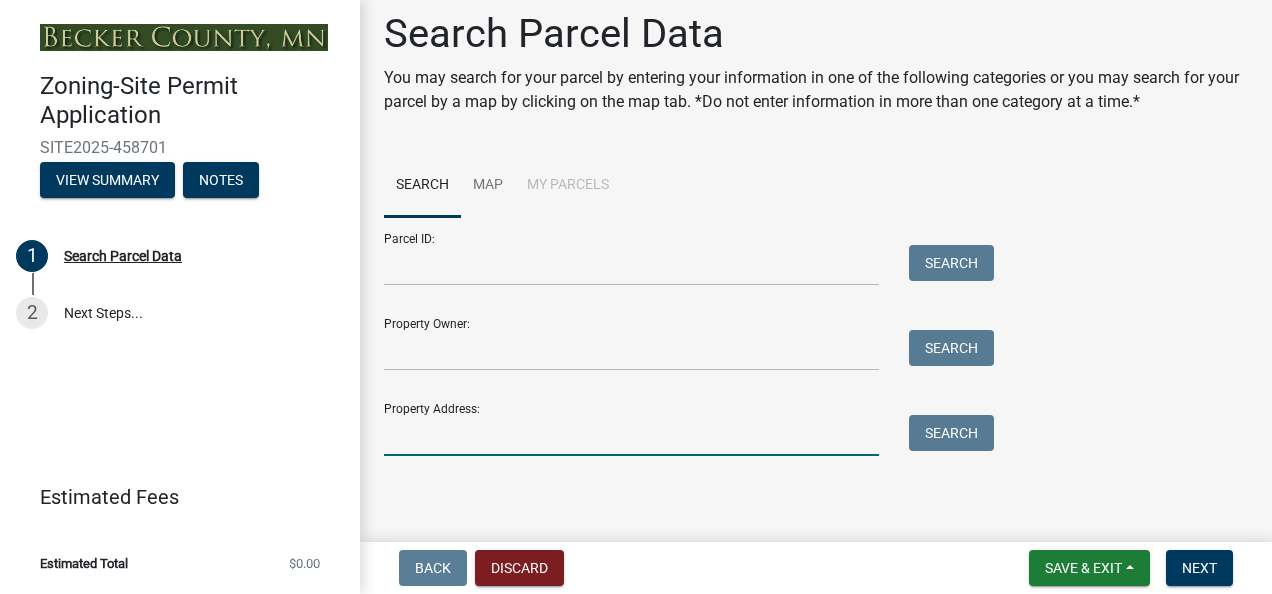 click on "Property Address:" at bounding box center [631, 435] 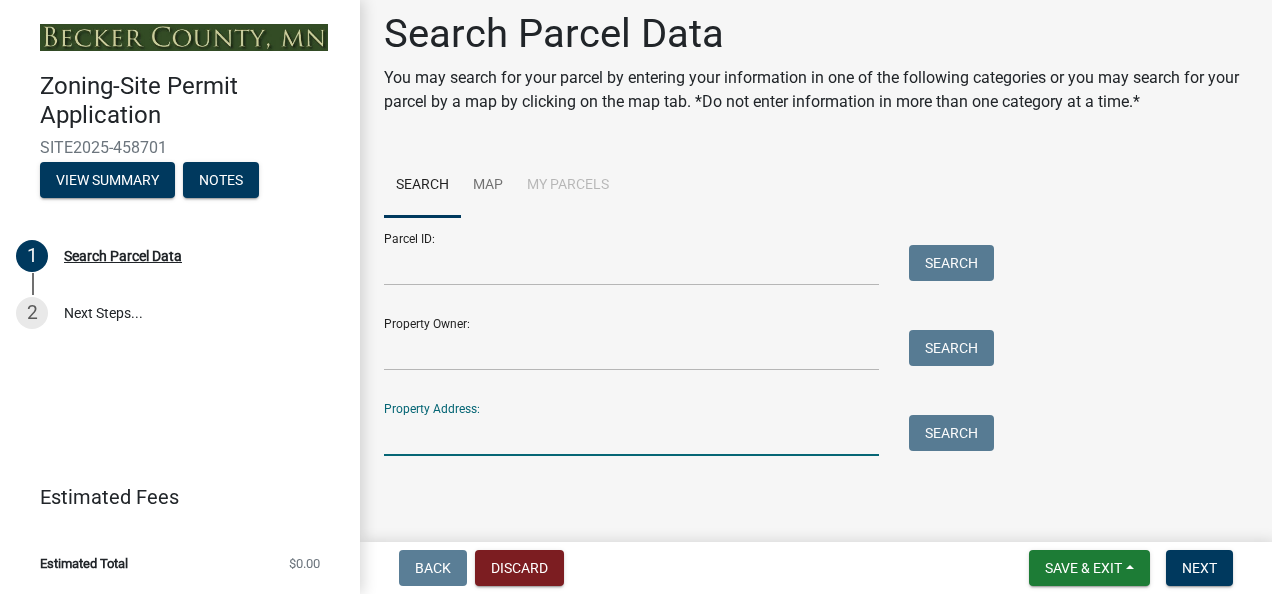 type on "[NUMBER] [STREET]" 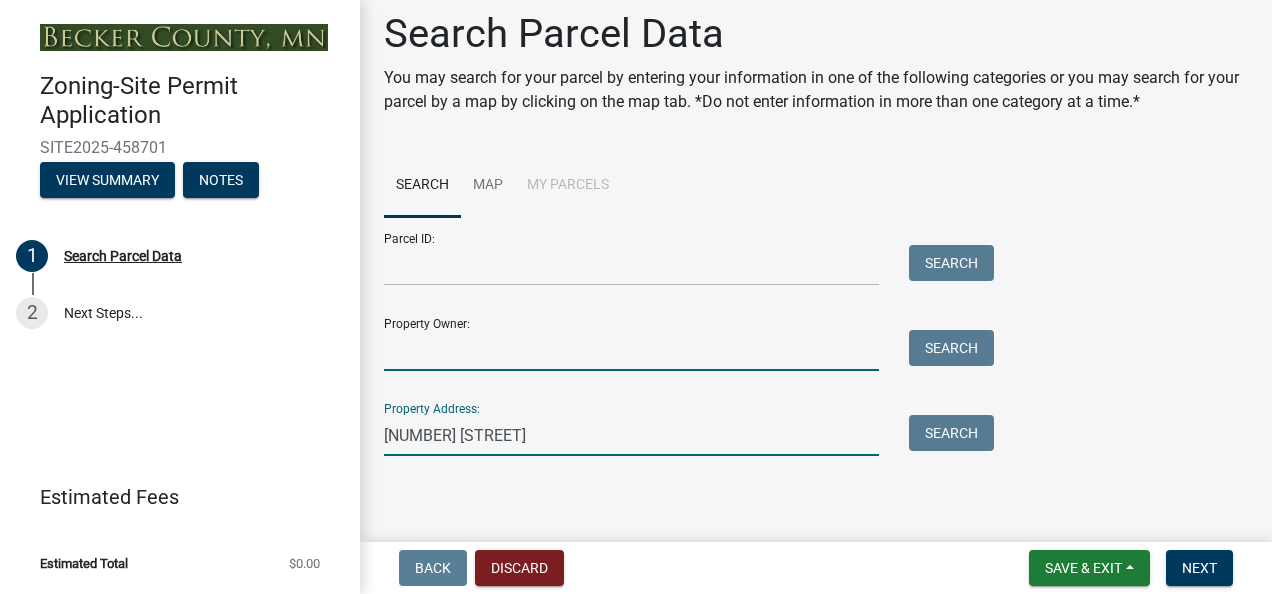 type on "Steven Zamzo" 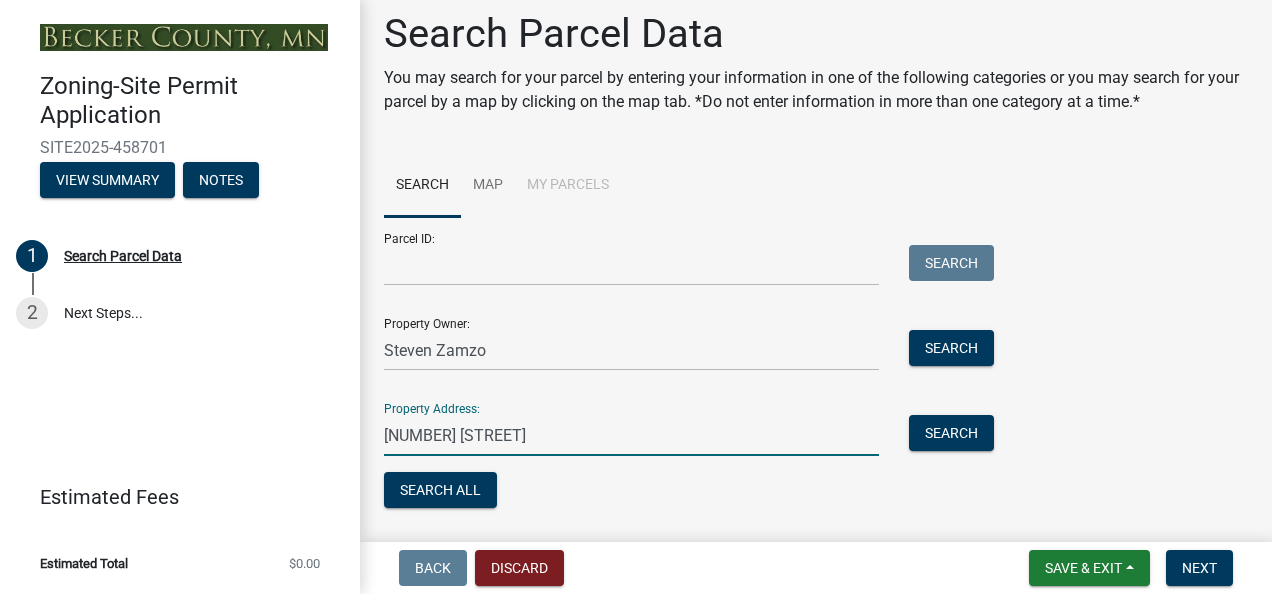 scroll, scrollTop: 71, scrollLeft: 0, axis: vertical 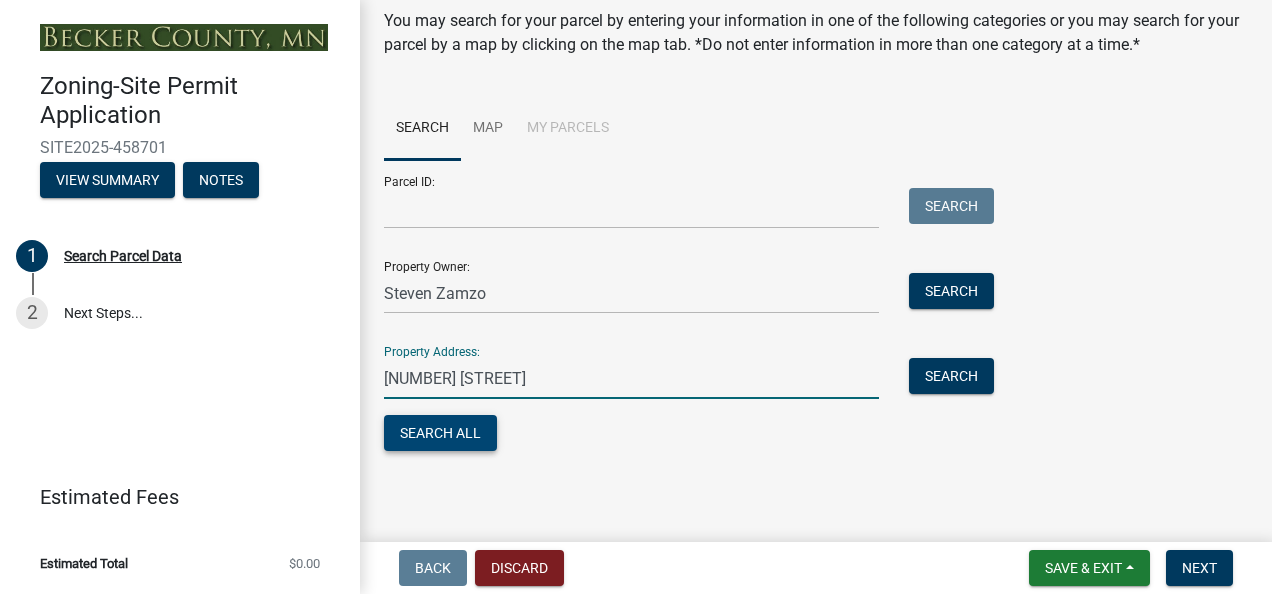click on "Search All" at bounding box center (440, 433) 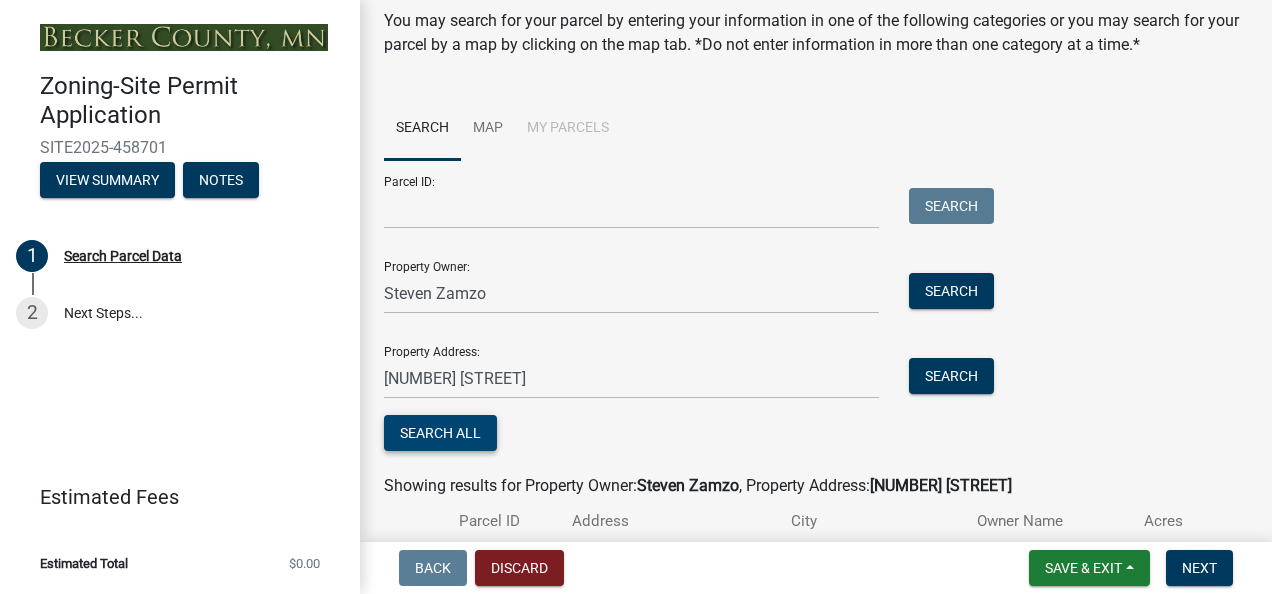 scroll, scrollTop: 208, scrollLeft: 0, axis: vertical 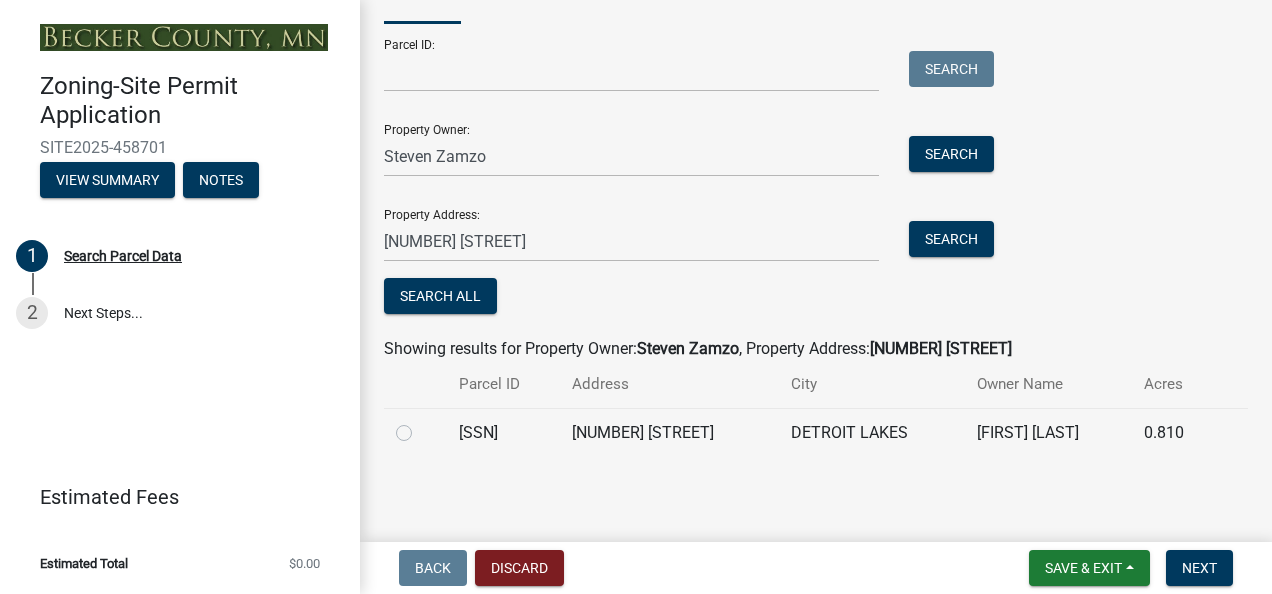 click 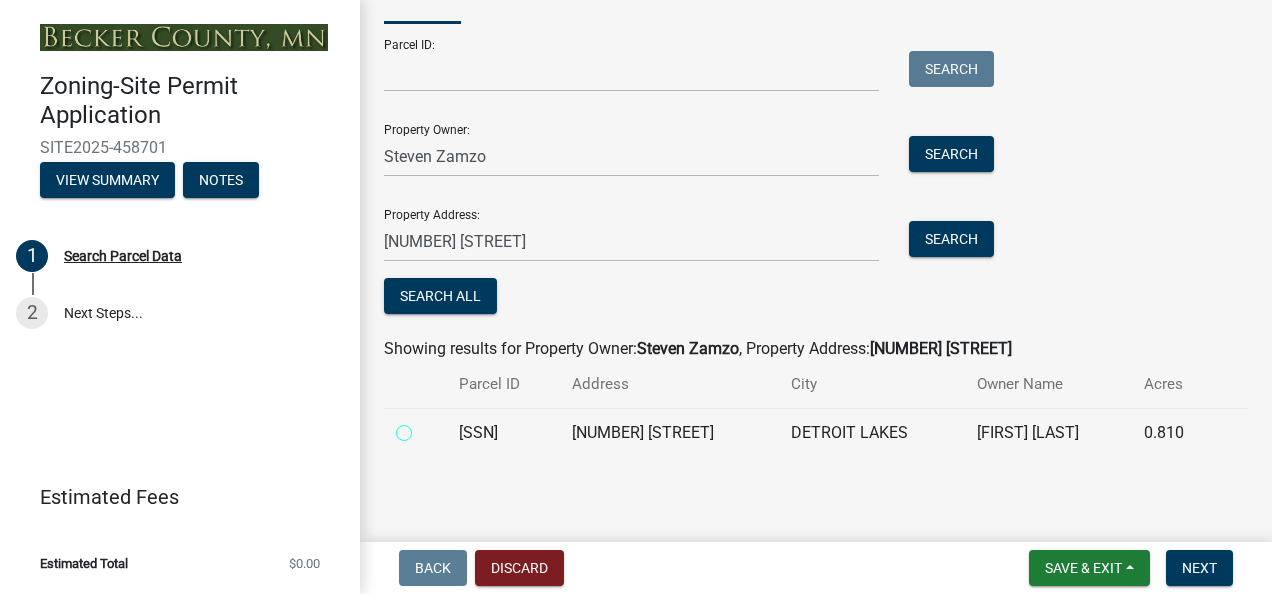 click at bounding box center (426, 427) 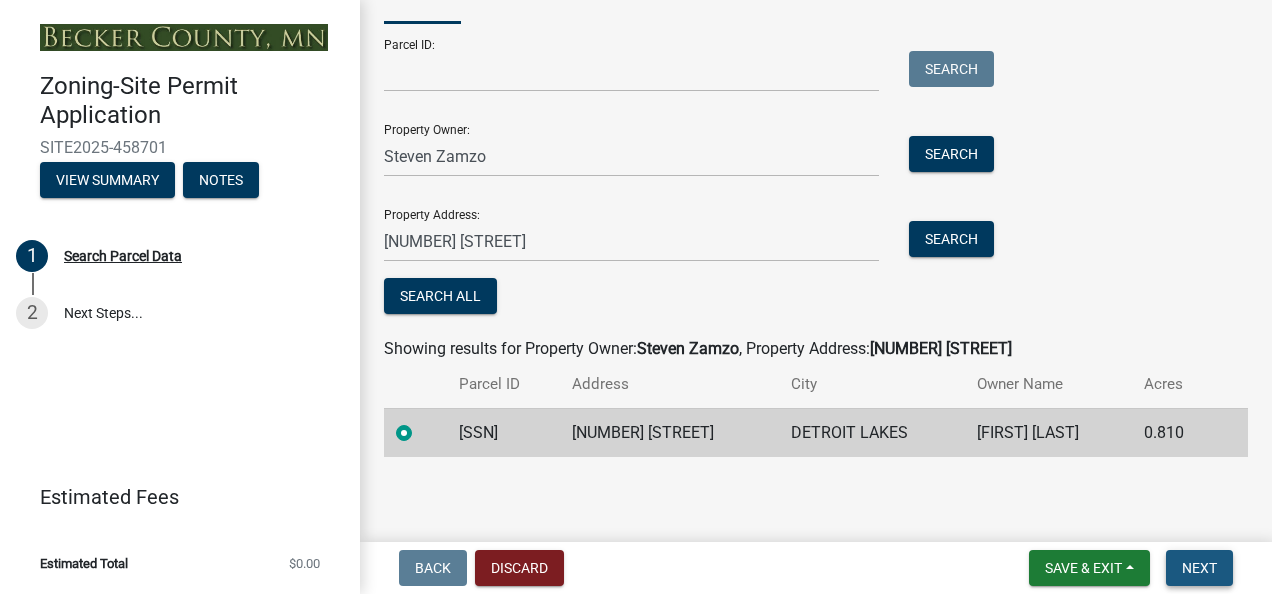 click on "Next" at bounding box center (1199, 568) 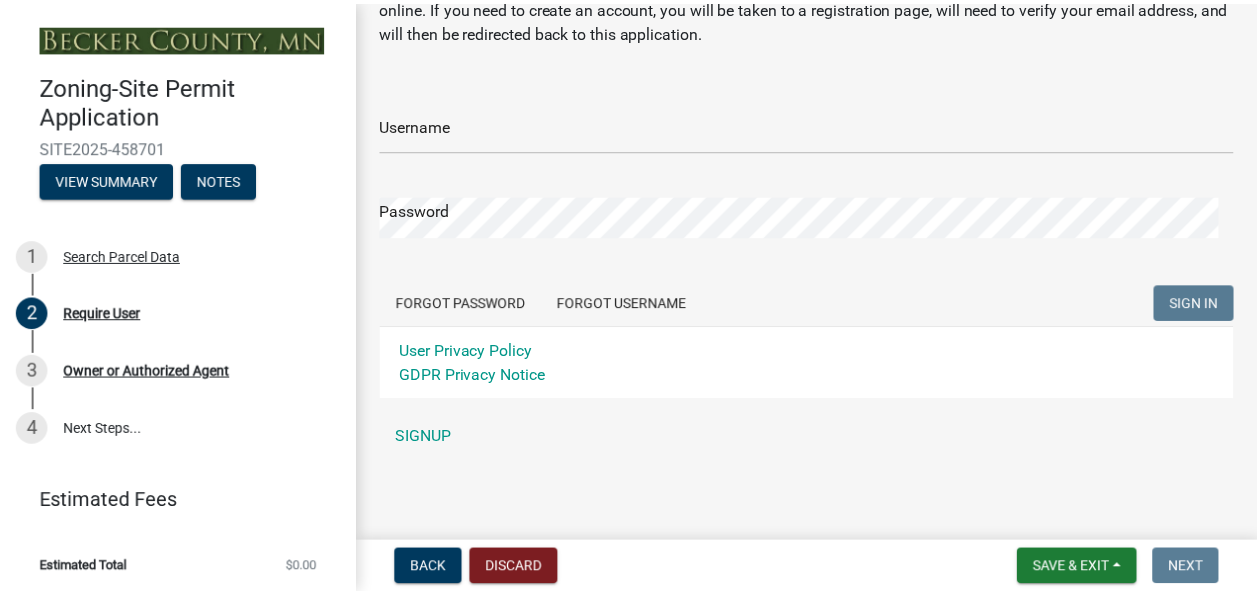 scroll, scrollTop: 110, scrollLeft: 0, axis: vertical 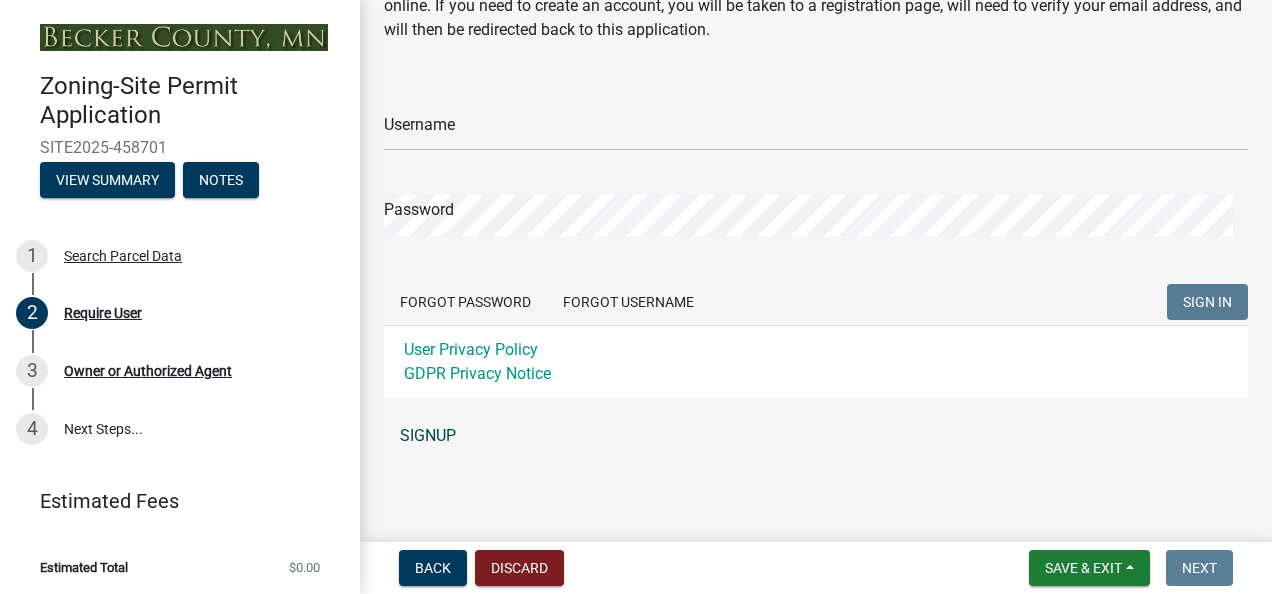 click on "SIGNUP" 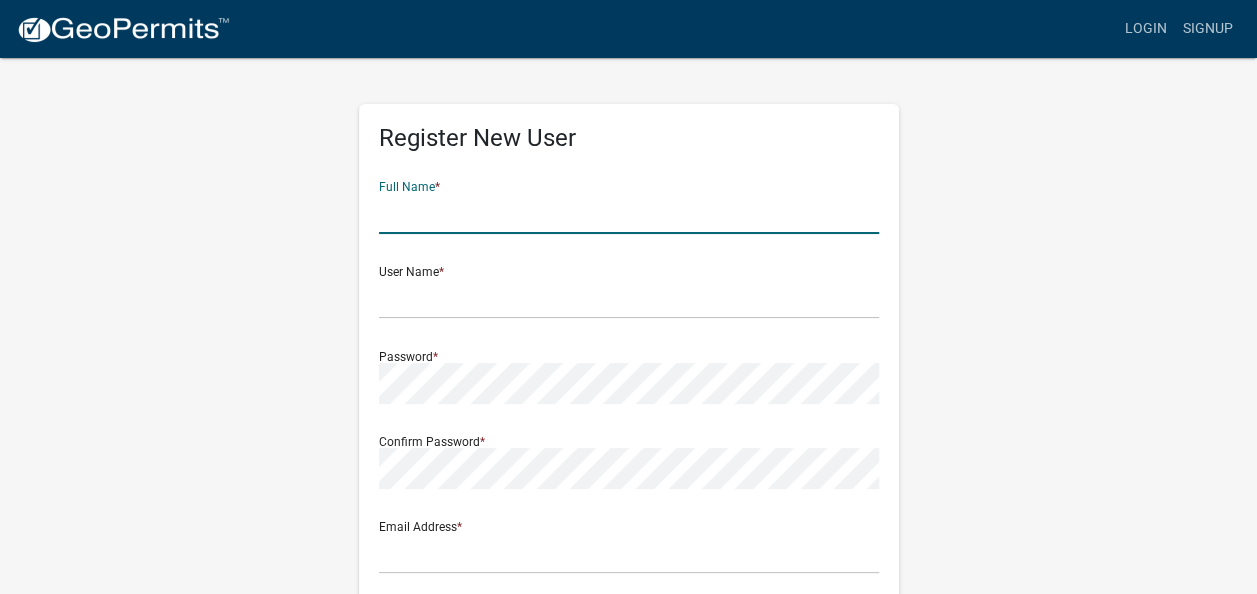 click 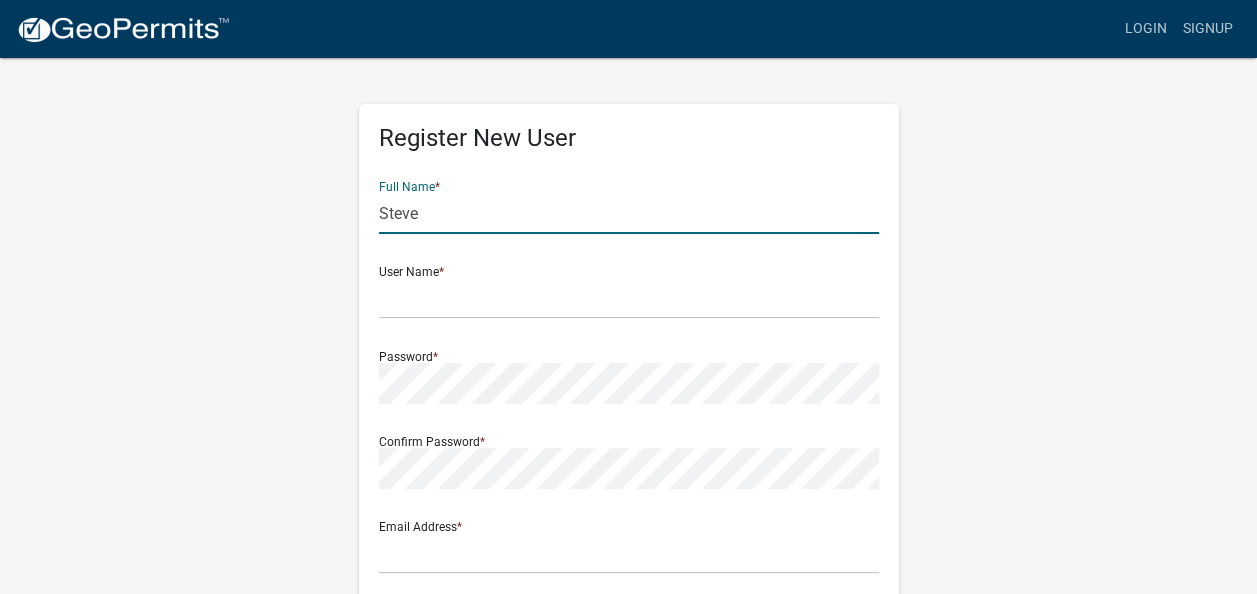 type on "Steven Zamzo" 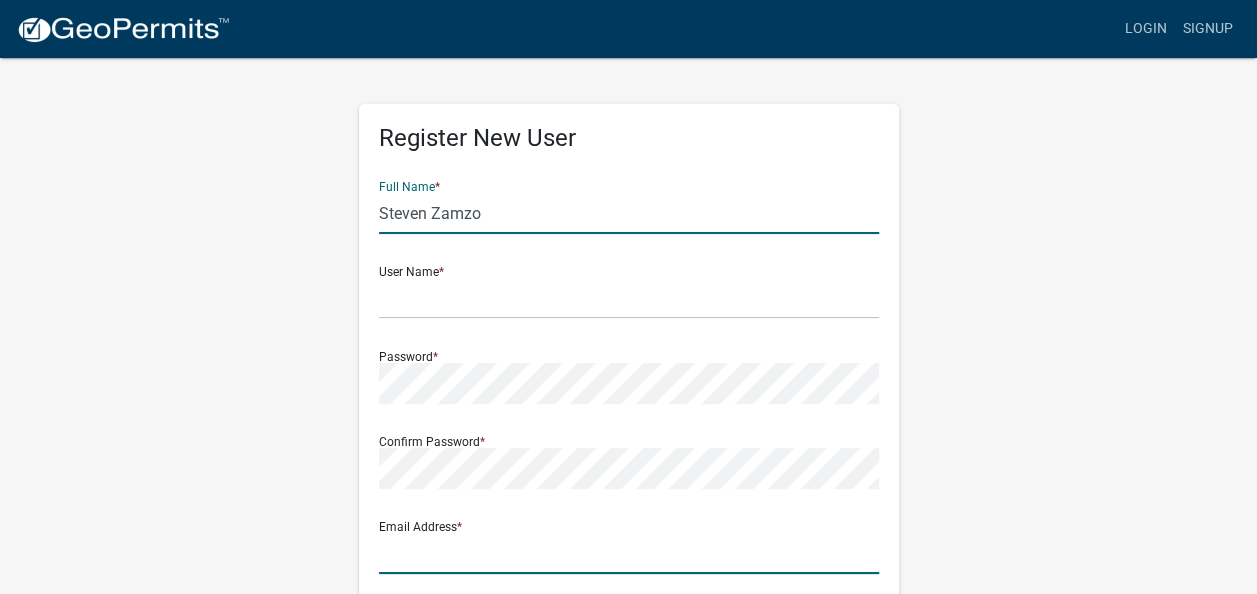 type on "[EMAIL]" 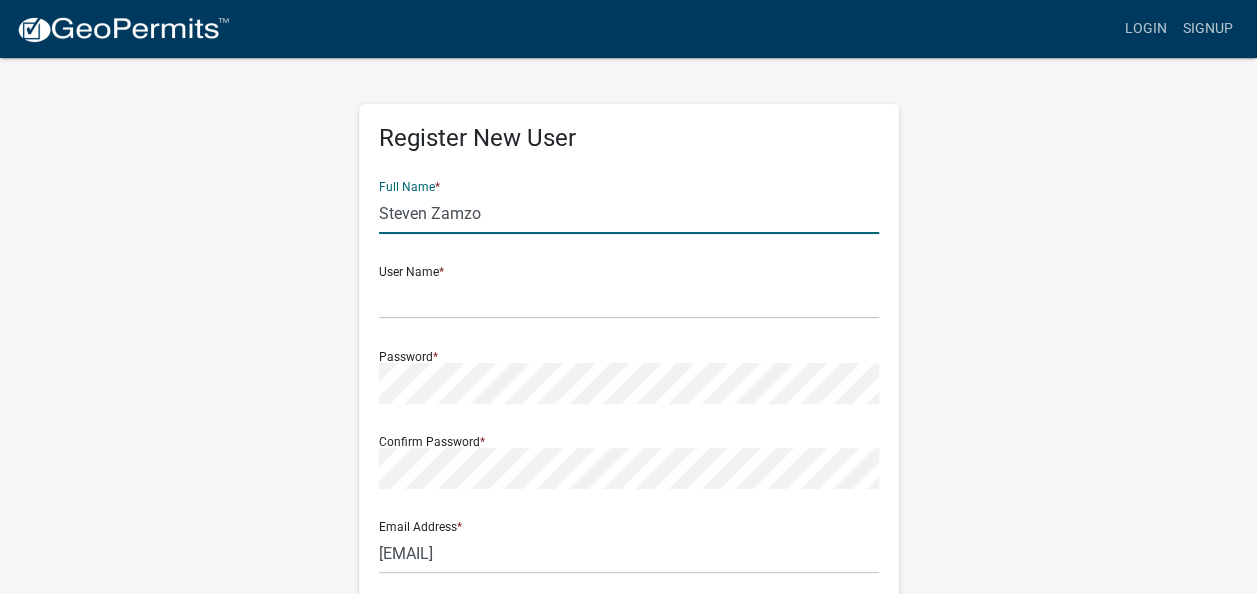 type on "21816 Floyd Lake Drive" 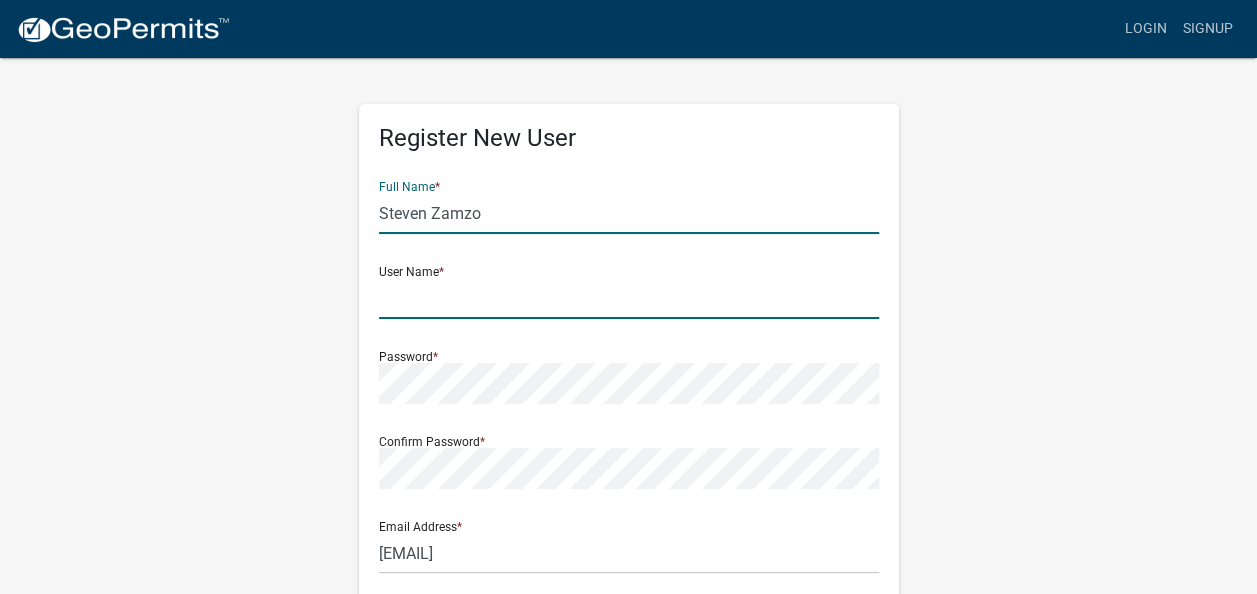 click 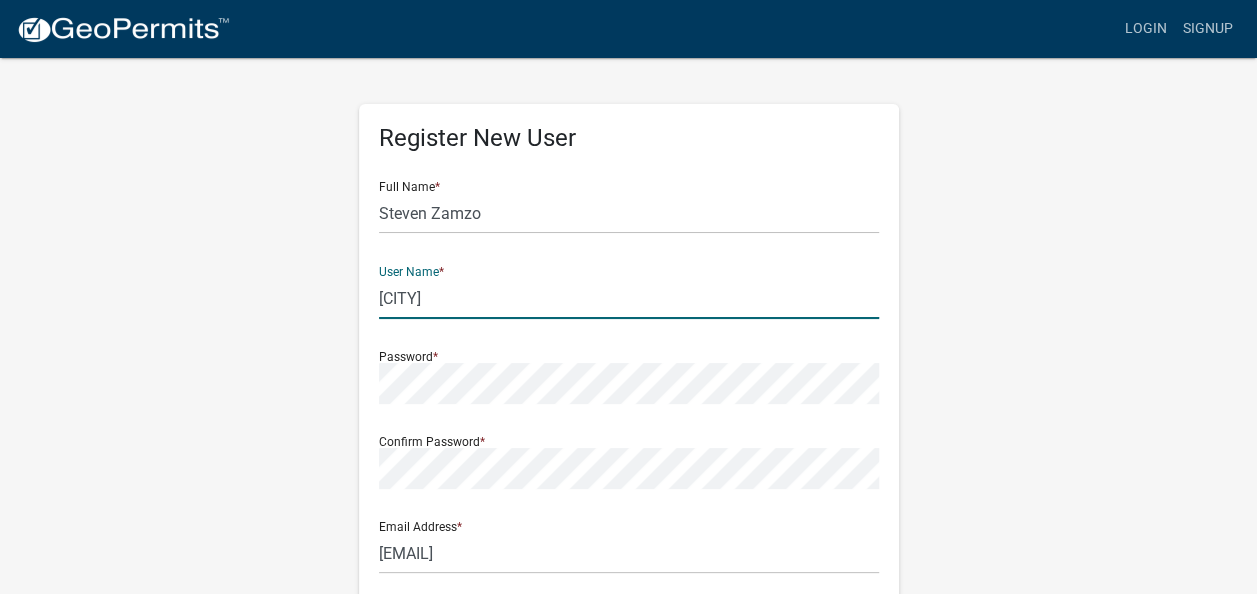type on "[USERNAME]" 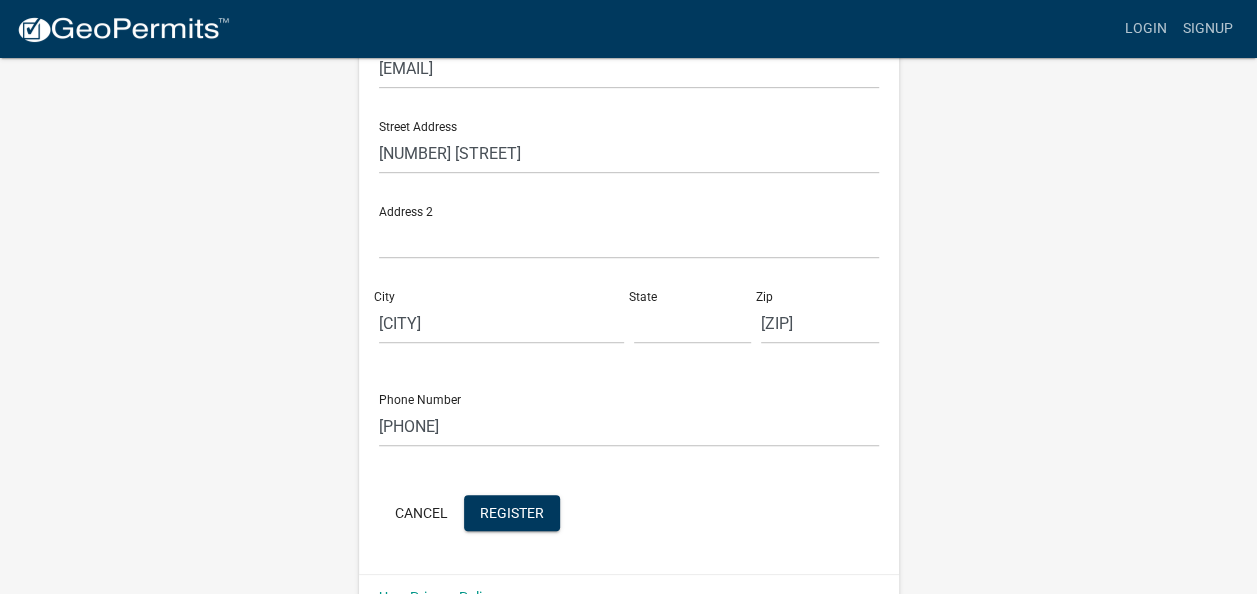 scroll, scrollTop: 531, scrollLeft: 0, axis: vertical 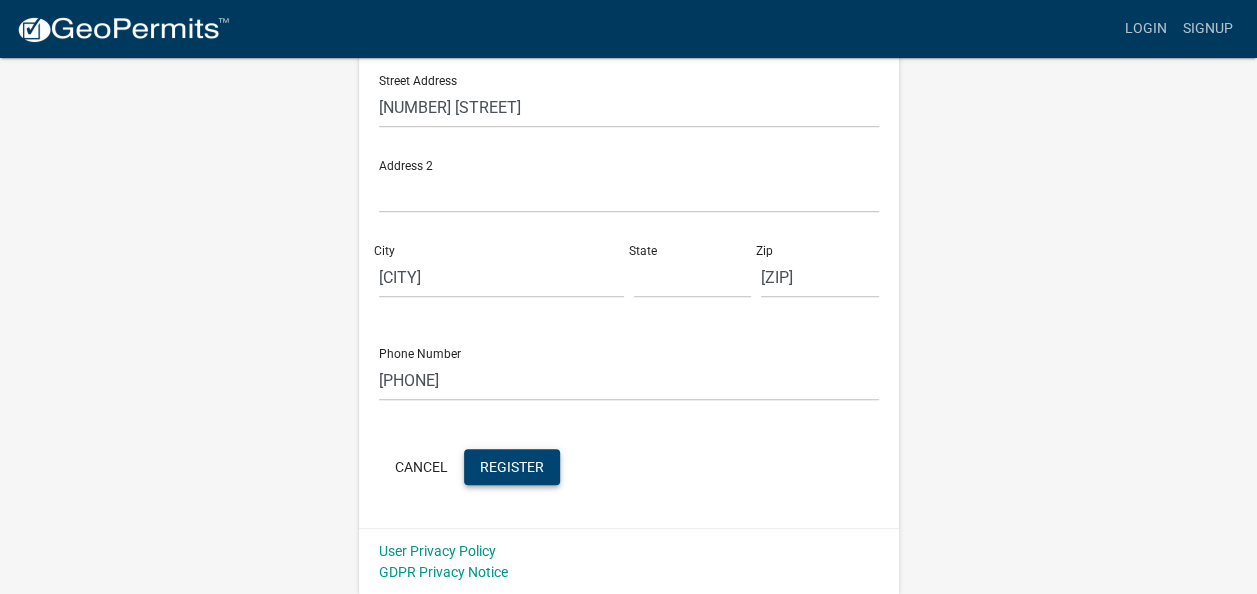 click on "Register" 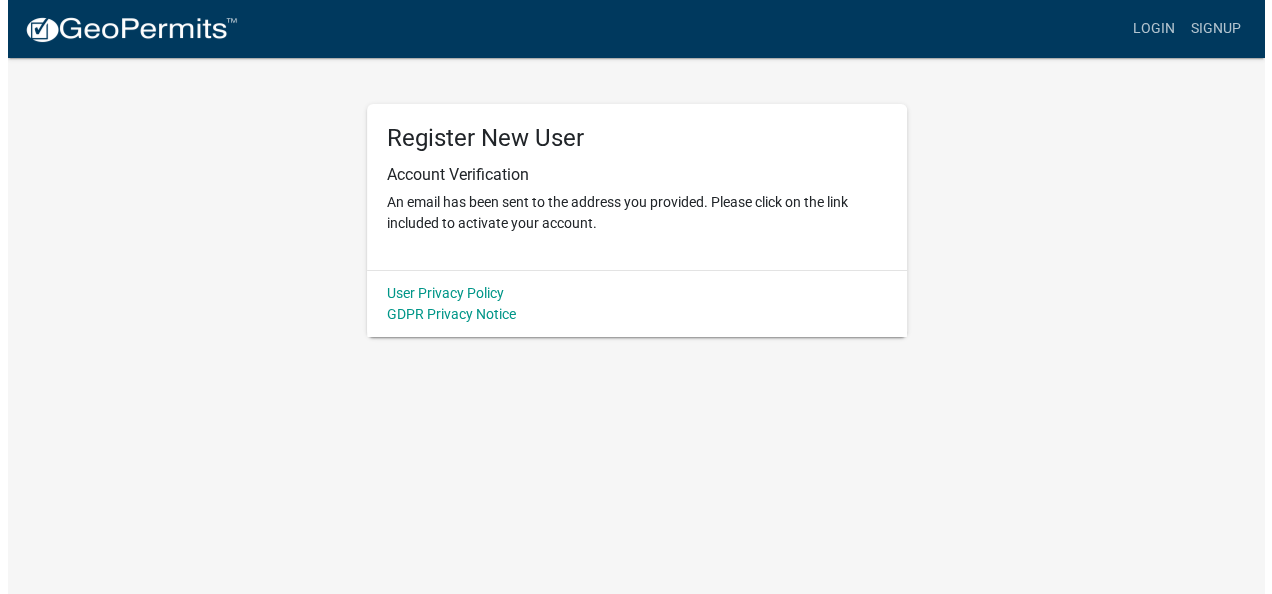 scroll, scrollTop: 0, scrollLeft: 0, axis: both 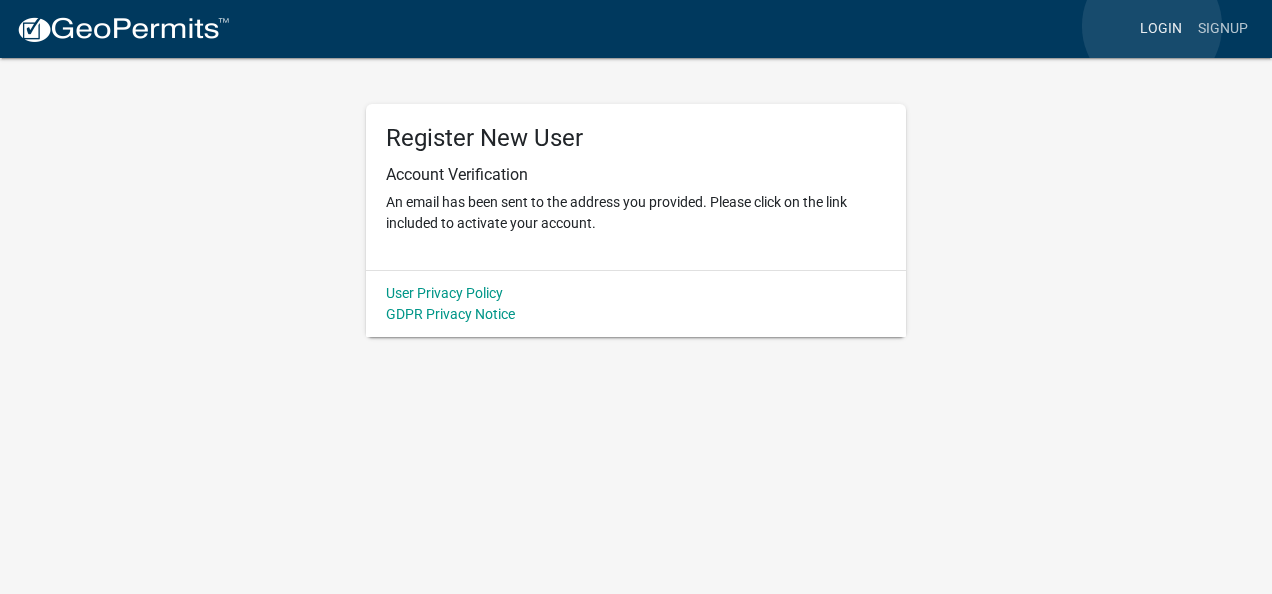 click on "Login" at bounding box center (1161, 29) 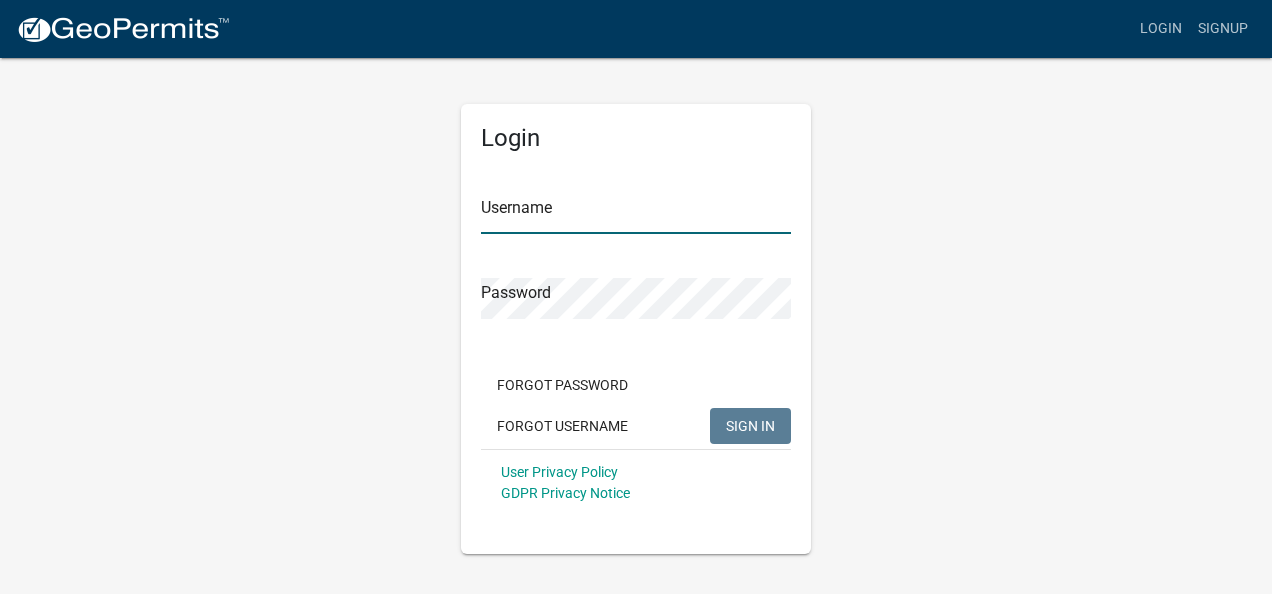 type on "[USERNAME]" 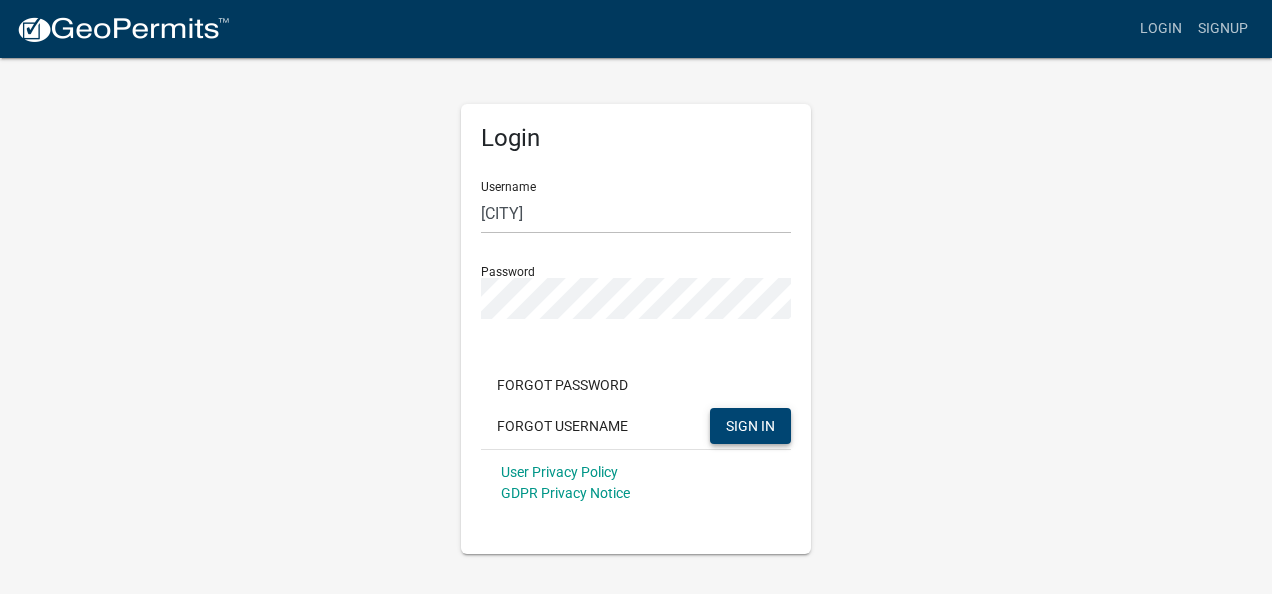 click on "SIGN IN" 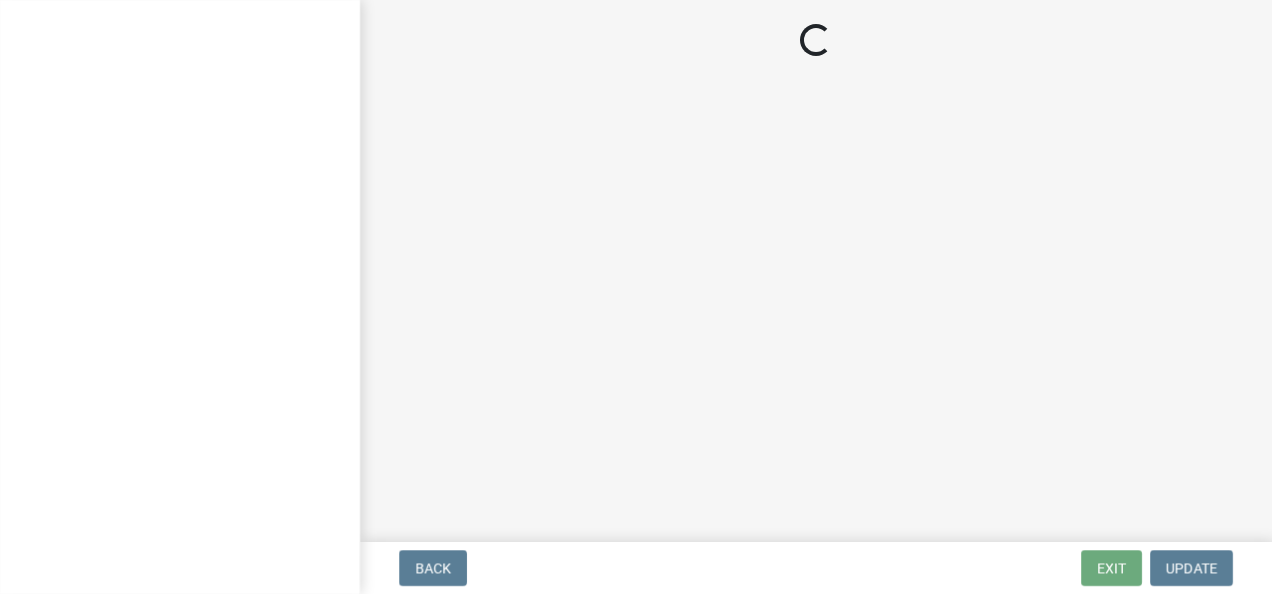 scroll, scrollTop: 0, scrollLeft: 0, axis: both 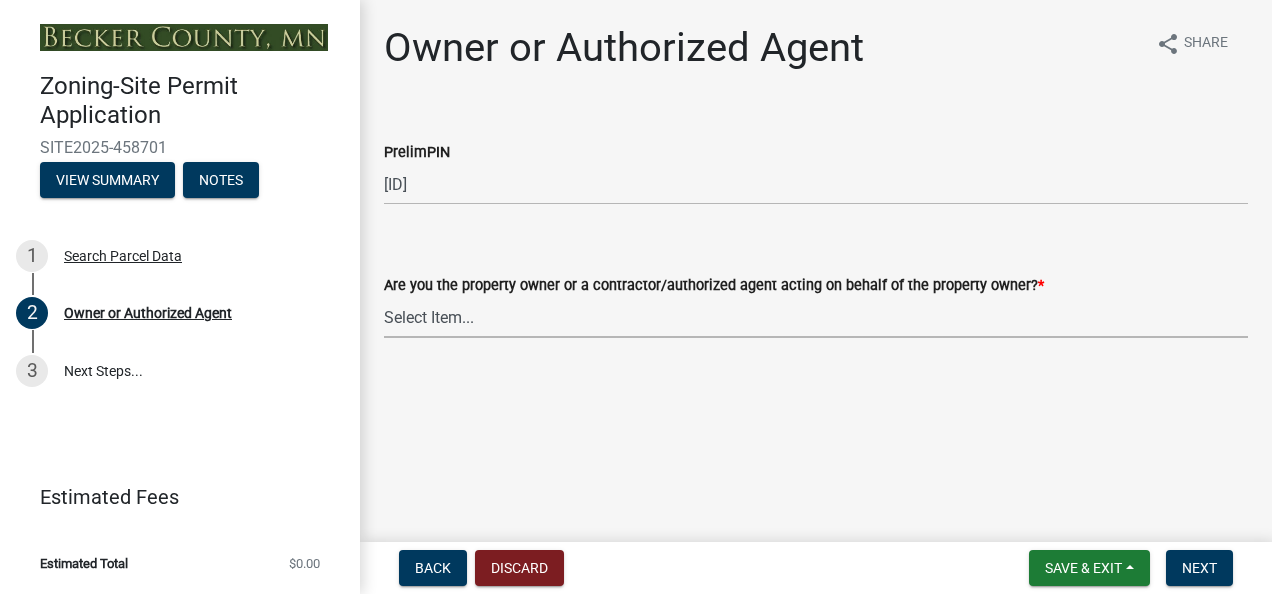 click on "Select Item...   Property Owner   Authorized Agent" at bounding box center (816, 317) 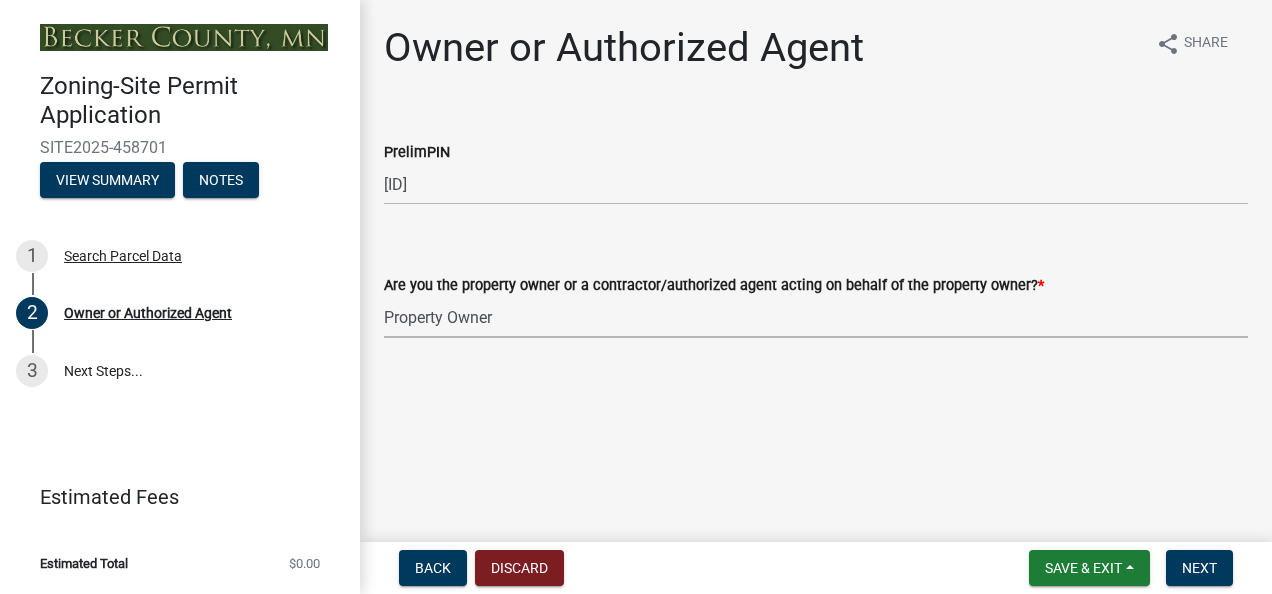 click on "Select Item...   Property Owner   Authorized Agent" at bounding box center [816, 317] 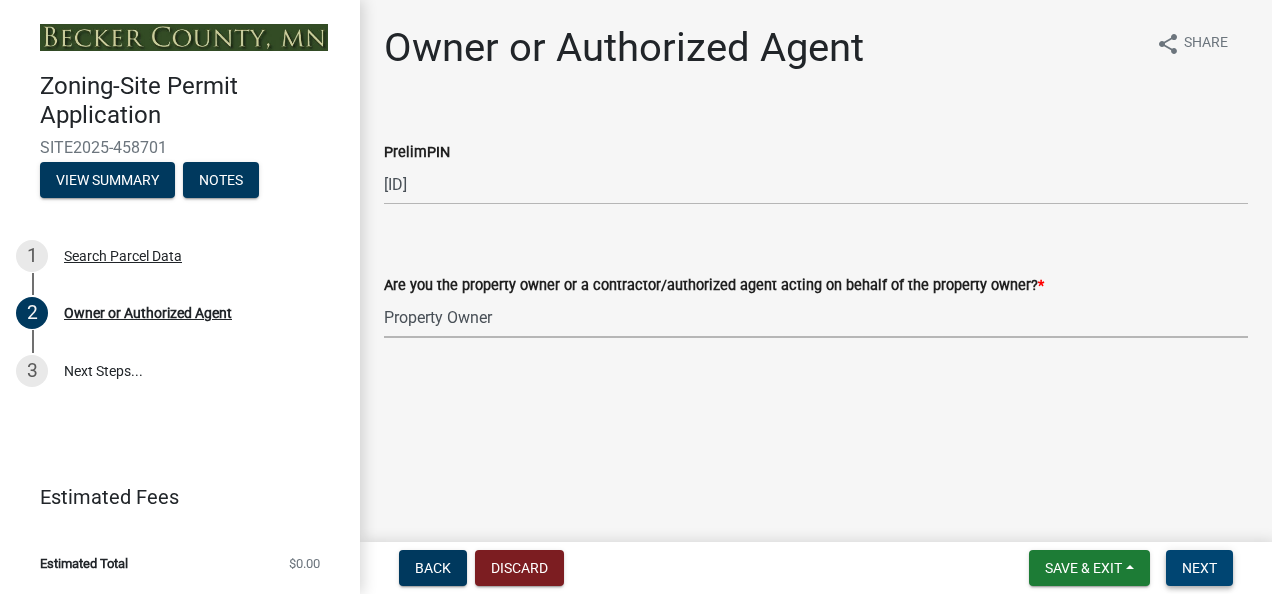 click on "Next" at bounding box center [1199, 568] 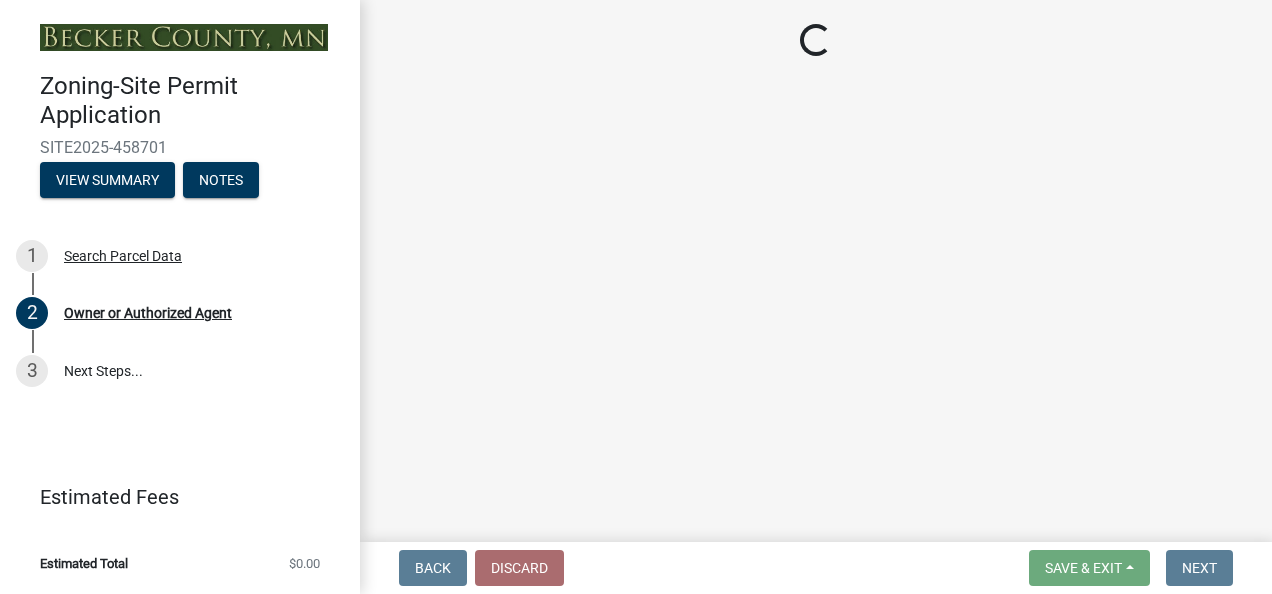 select on "[UUID]" 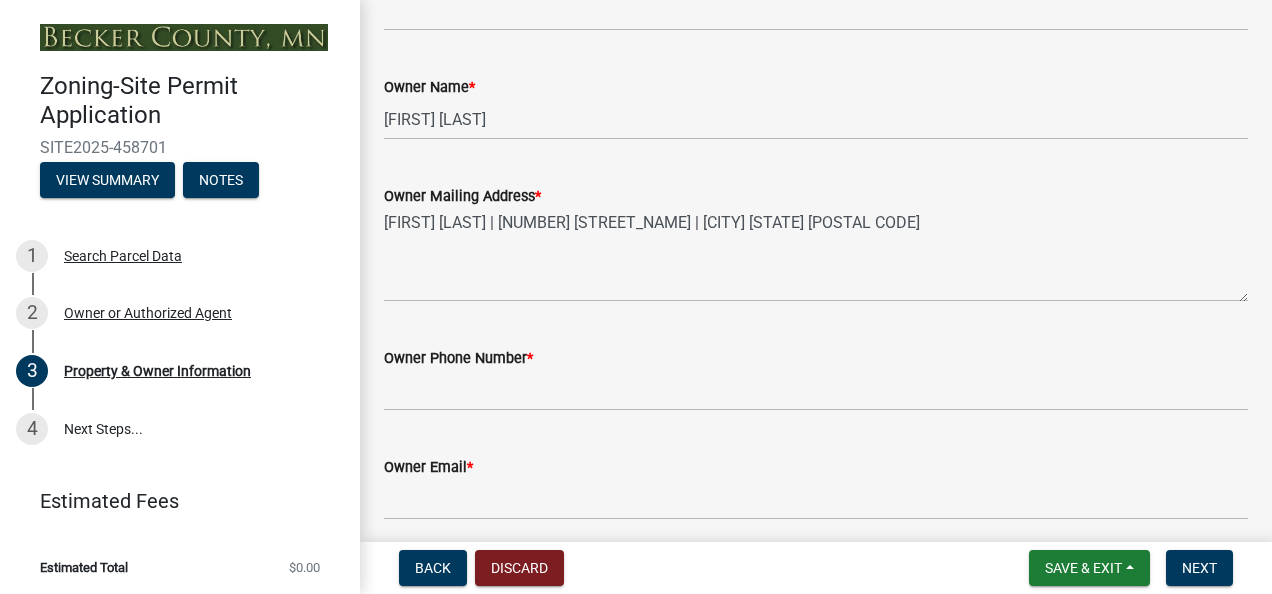 scroll, scrollTop: 427, scrollLeft: 0, axis: vertical 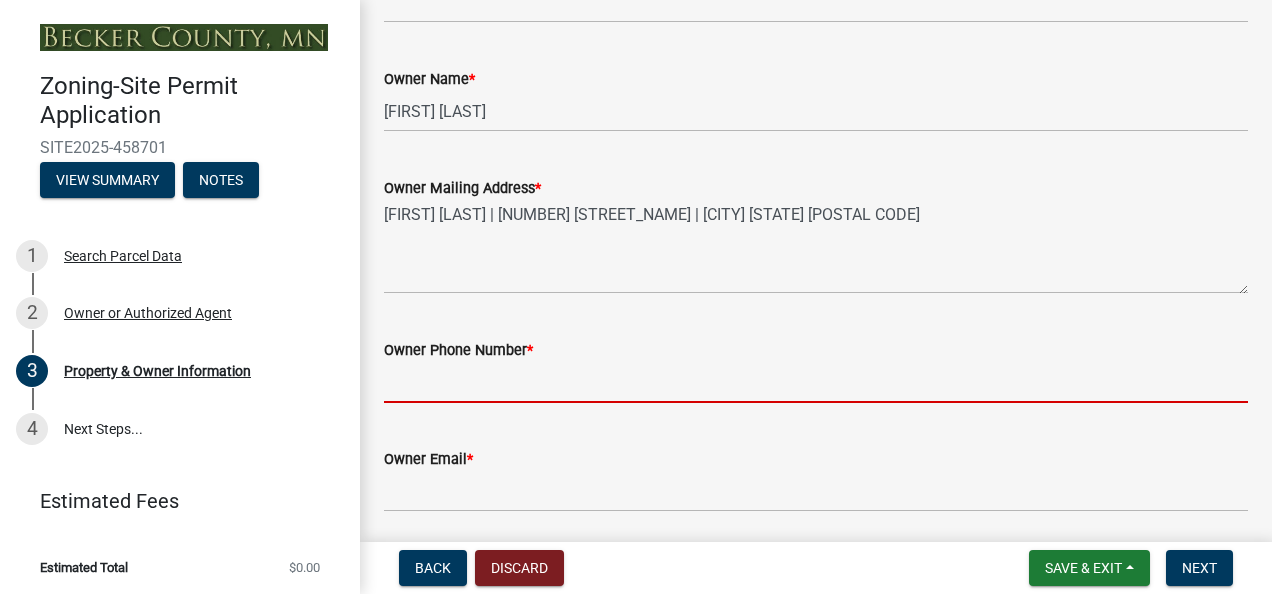 click on "Owner Phone Number  *" at bounding box center [816, 382] 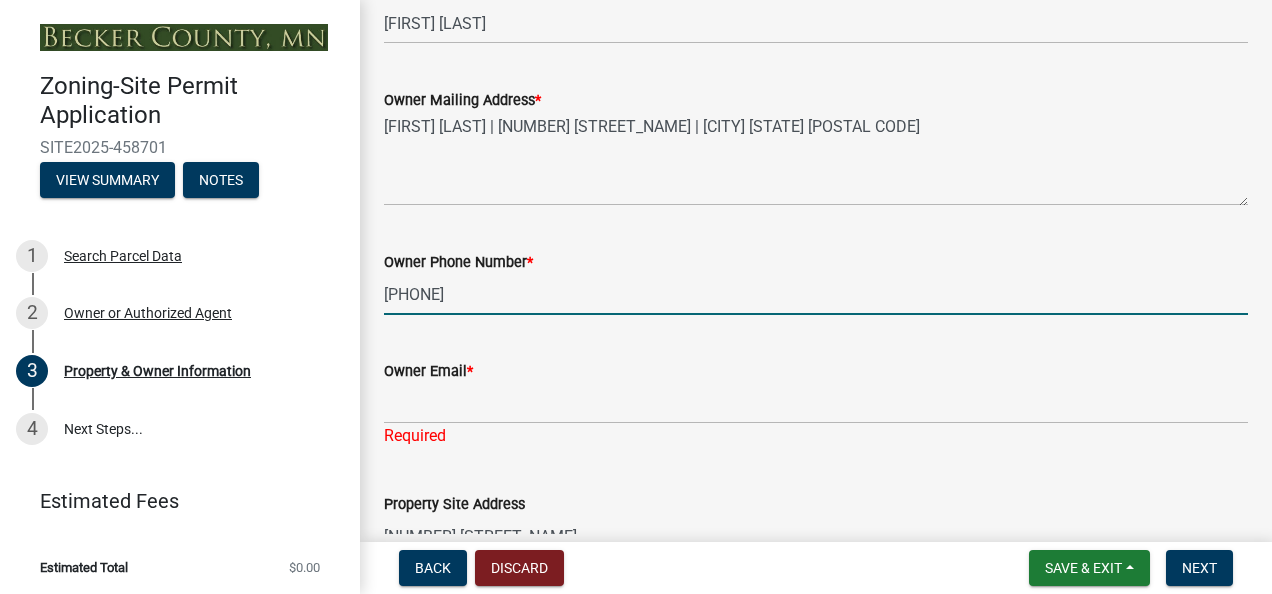 scroll, scrollTop: 517, scrollLeft: 0, axis: vertical 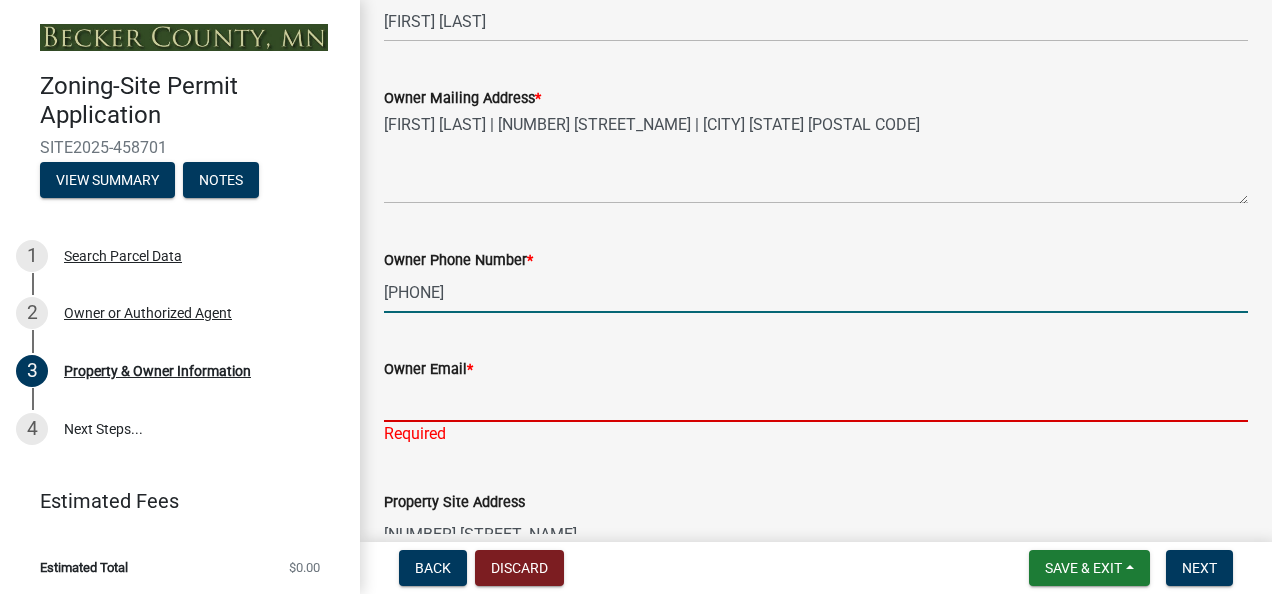 click on "Owner Email  *" at bounding box center [816, 401] 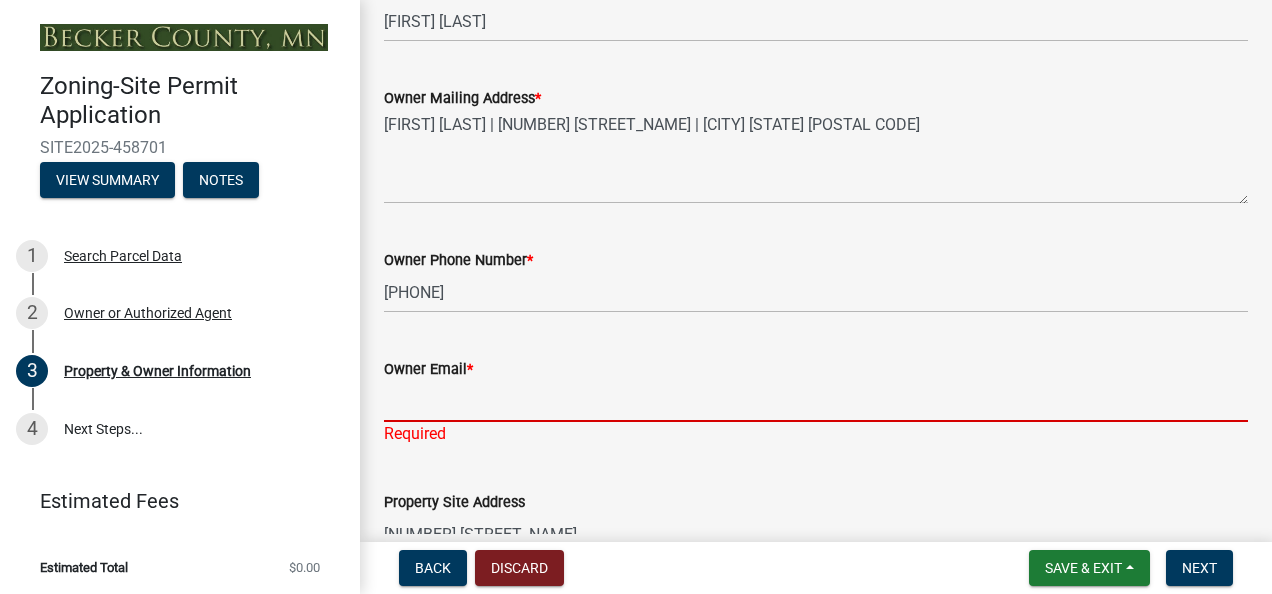 type on "[EMAIL]" 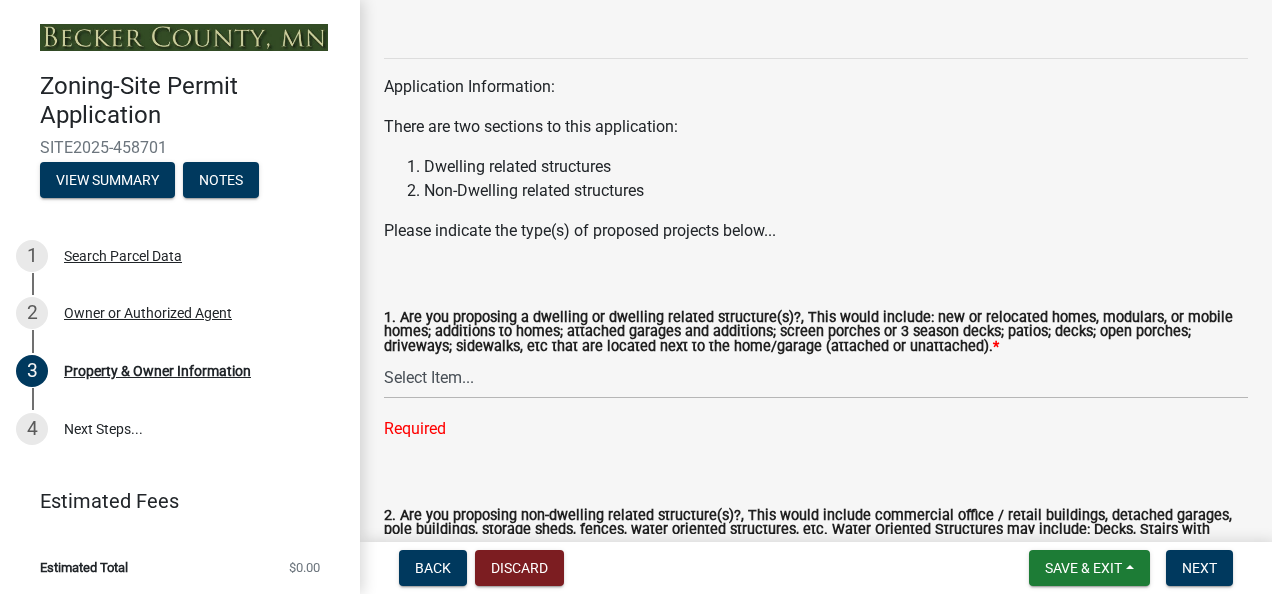 scroll, scrollTop: 2082, scrollLeft: 0, axis: vertical 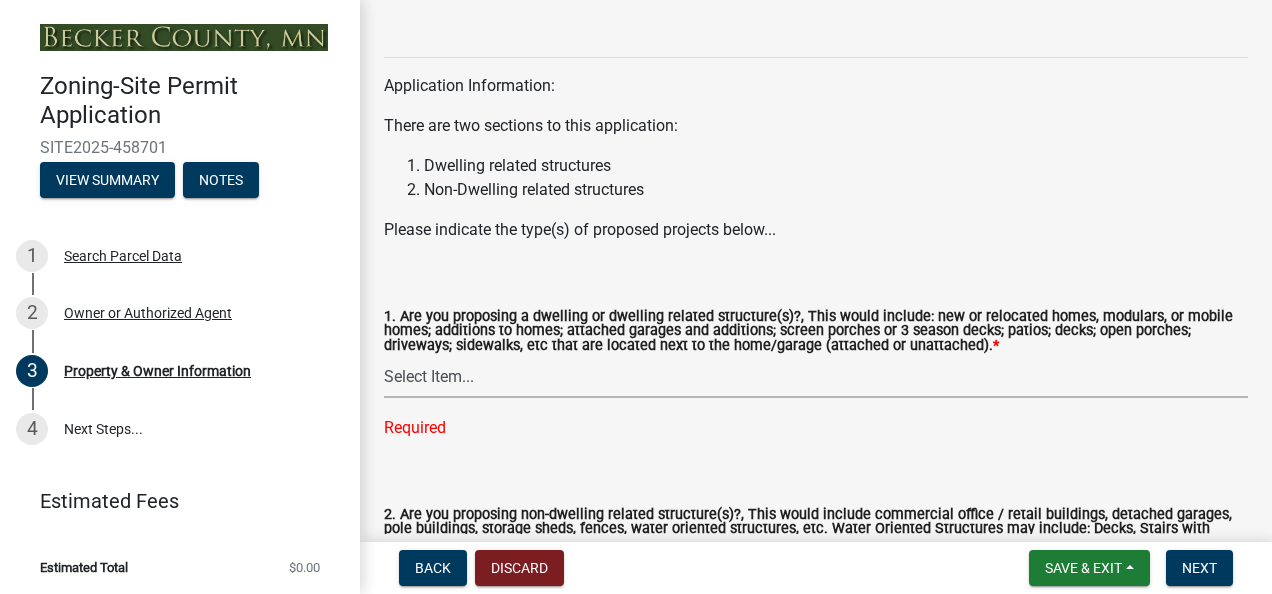 click on "Select Item...   Yes   No" at bounding box center (816, 377) 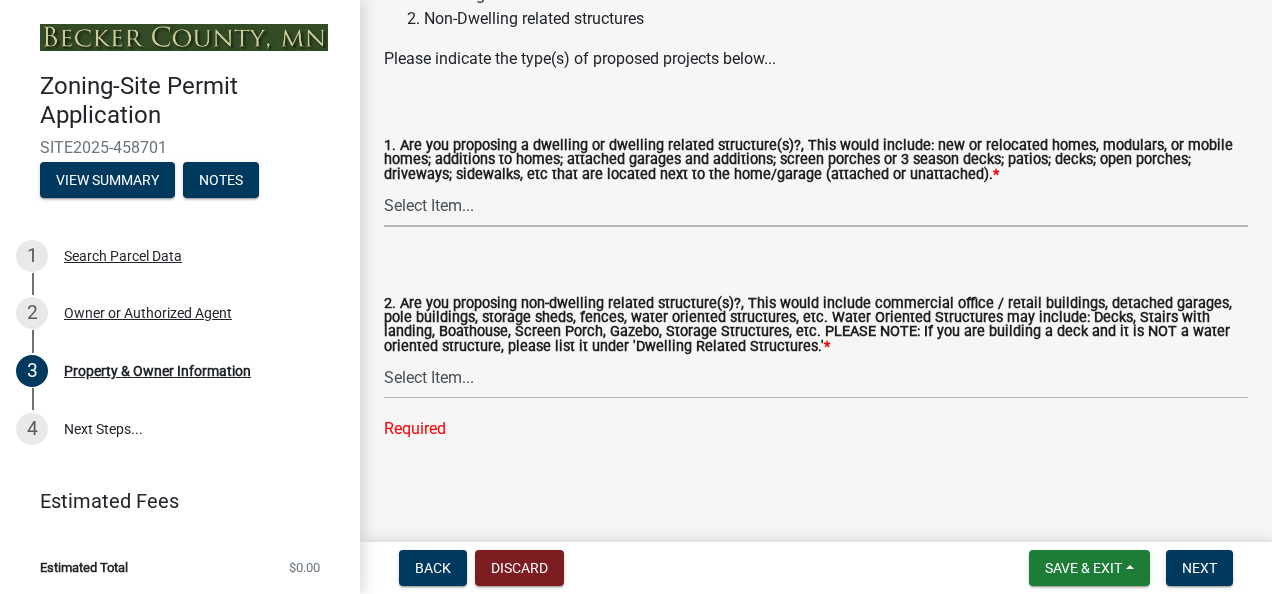 scroll, scrollTop: 2259, scrollLeft: 0, axis: vertical 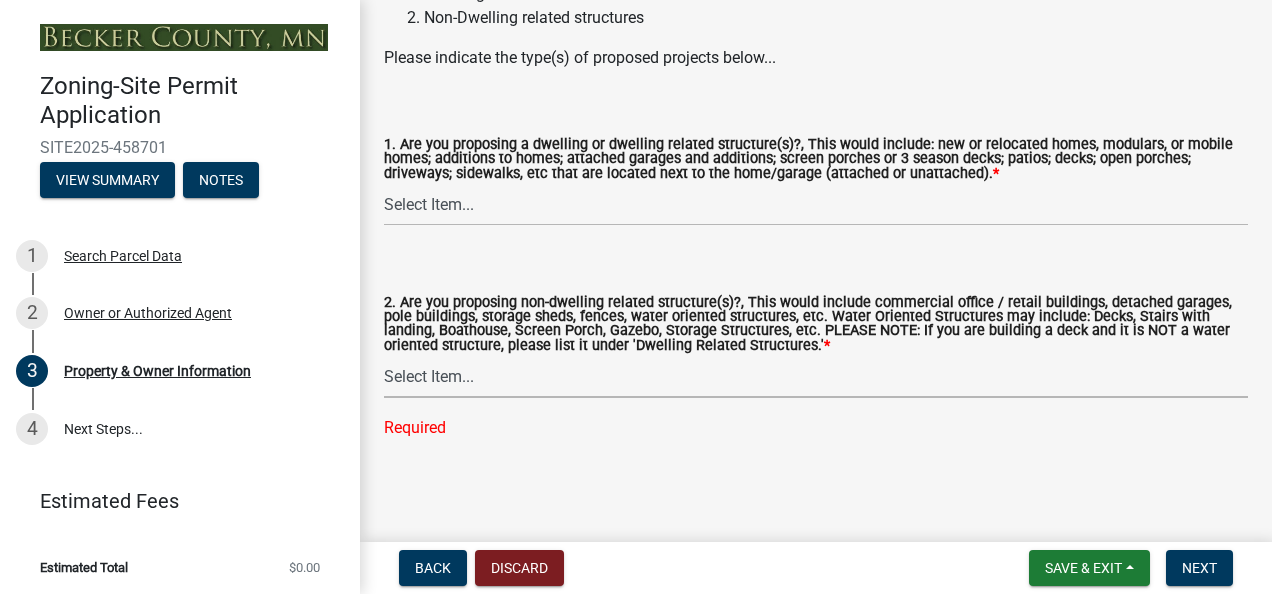 click on "Select Item...   Yes   No" at bounding box center (816, 377) 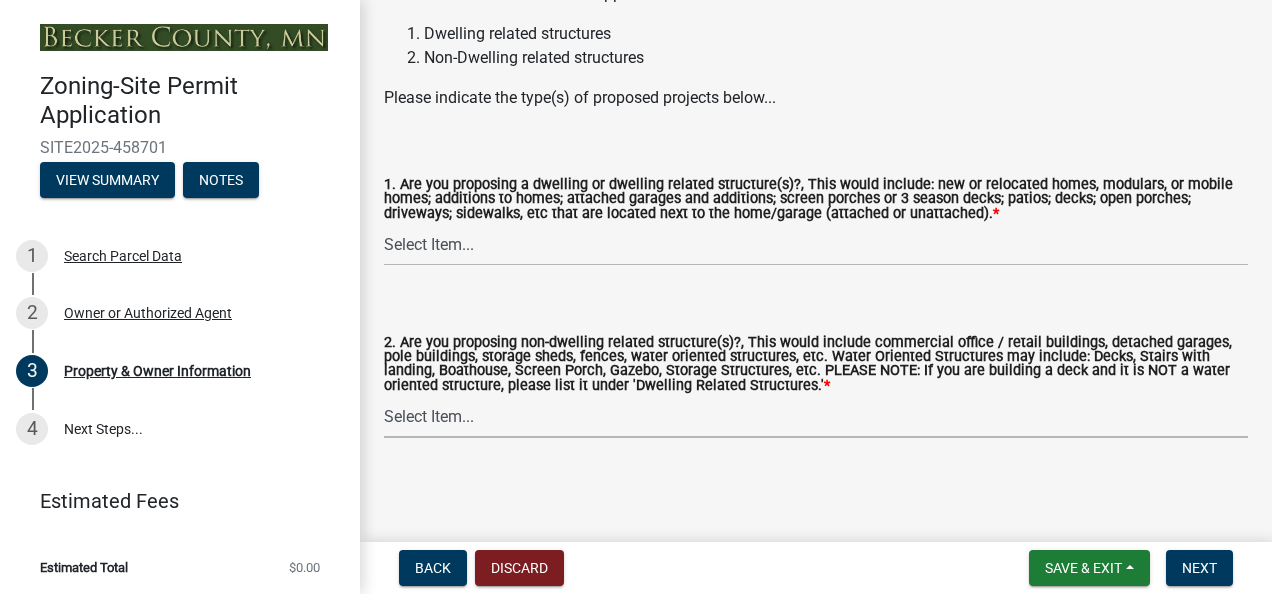 select on "[UUID]" 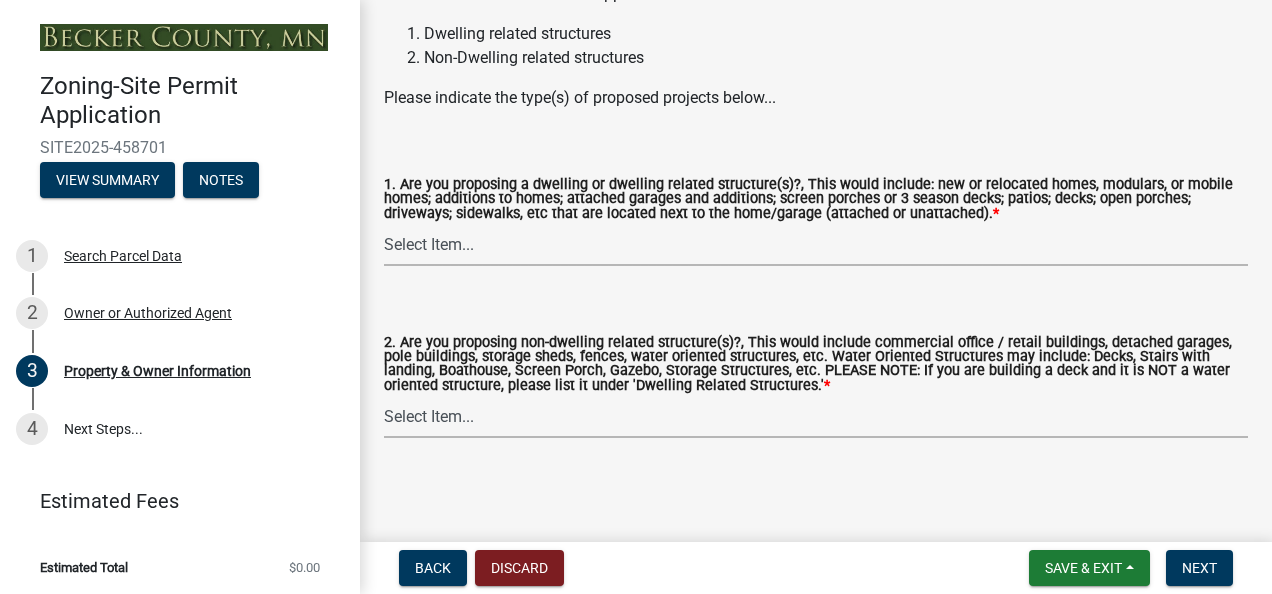 click on "Select Item...   Yes   No" at bounding box center (816, 245) 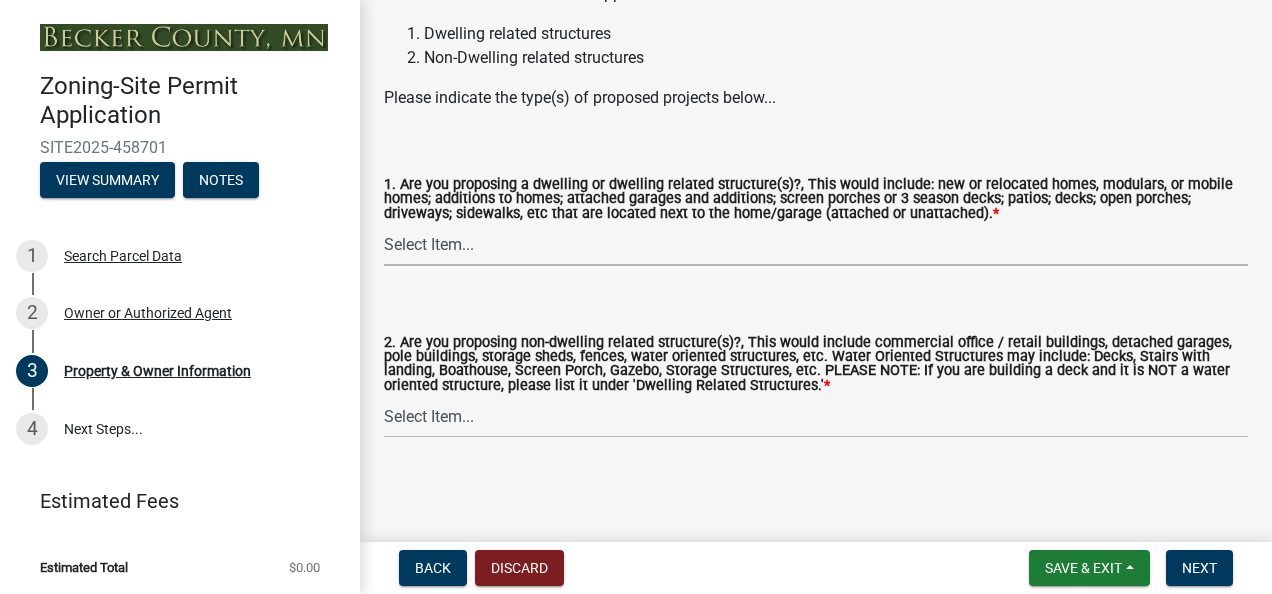 click on "1.  Are you proposing a dwelling or dwelling related structure(s)?, This would include: new or relocated homes, modulars, or mobile homes; additions to  homes; attached garages and additions; screen porches or 3 season decks; patios; decks; open porches; driveways; sidewalks, etc that are located next to the home/garage (attached or unattached).  *  Select Item...   Yes   No" 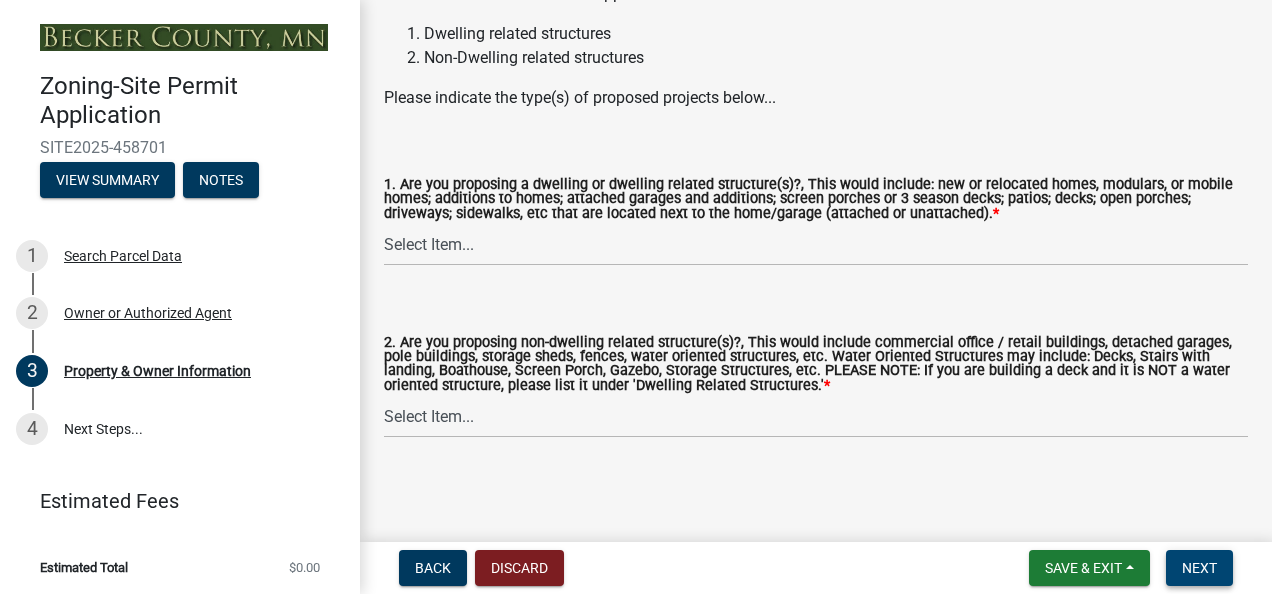 click on "Next" at bounding box center [1199, 568] 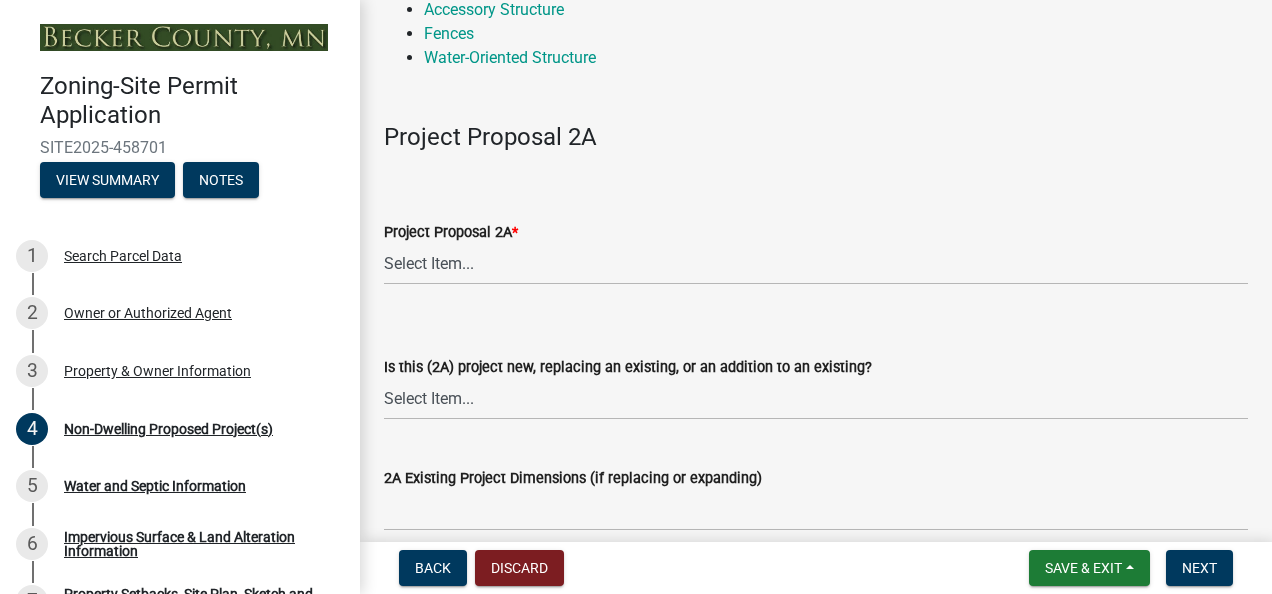 scroll, scrollTop: 244, scrollLeft: 0, axis: vertical 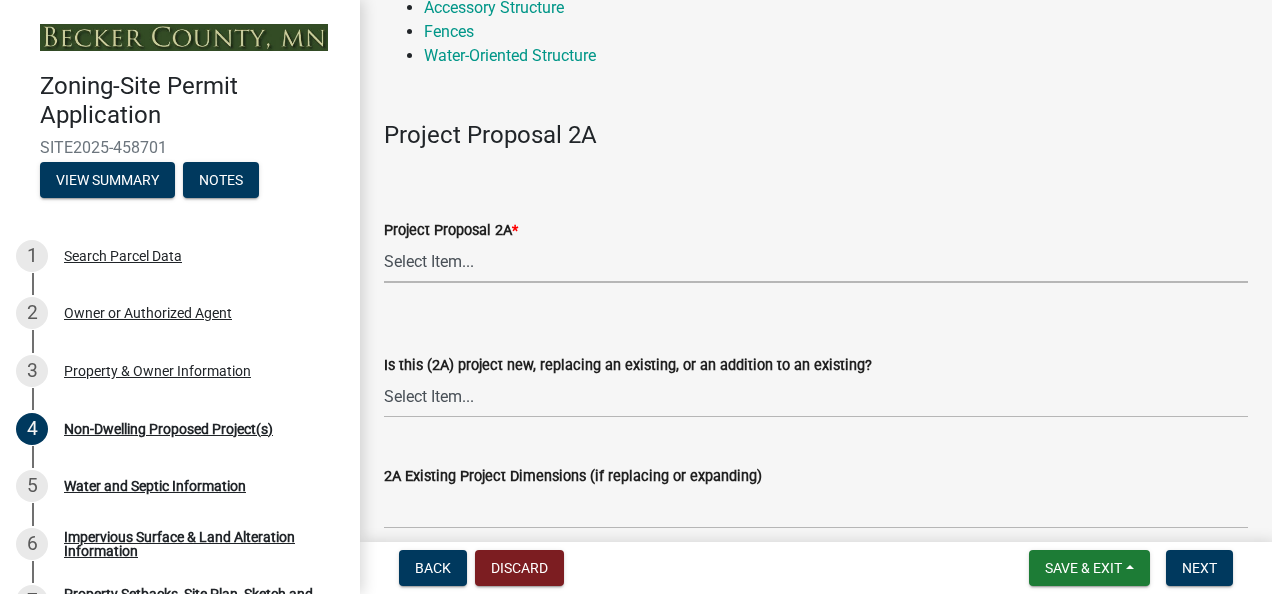 click on "Select Item...   N/A   Commercial Office/Retail Building   Detached Garage   Pole Building   Storage Shed   Fence   Water Oriented Deck   Water Oriented Stairs w/Landing   Water Oriented Boathouse   Water Oriented Screen Porch   Water Oriented Gazebo   Water Oriented Storage Structure   Other" at bounding box center [816, 262] 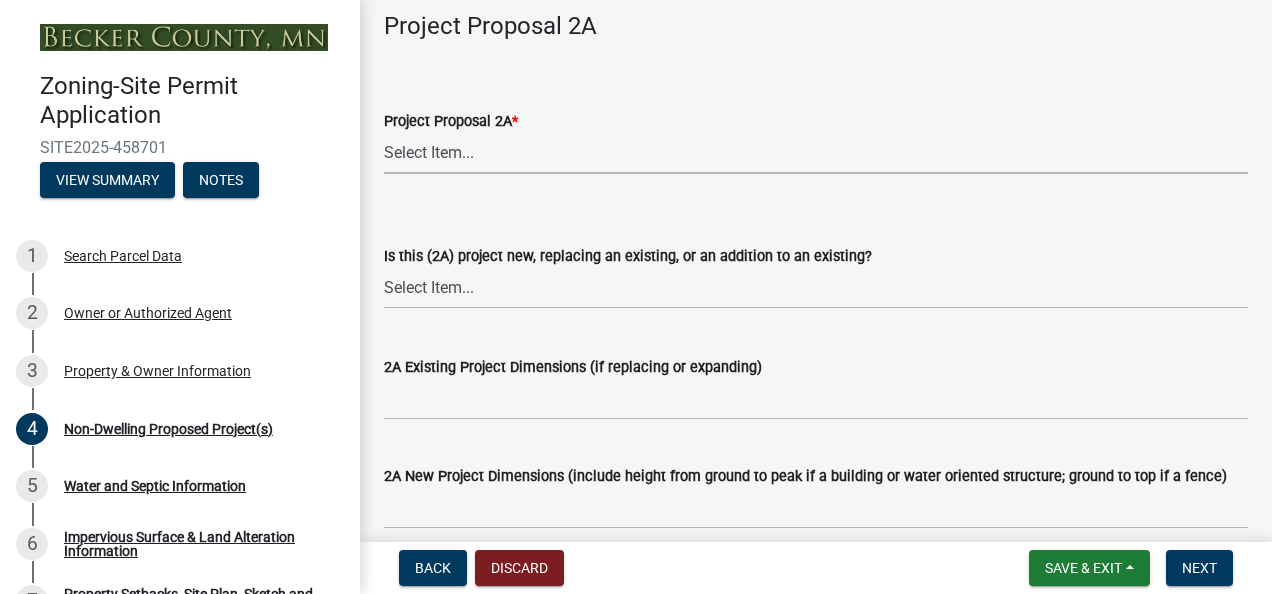 scroll, scrollTop: 358, scrollLeft: 0, axis: vertical 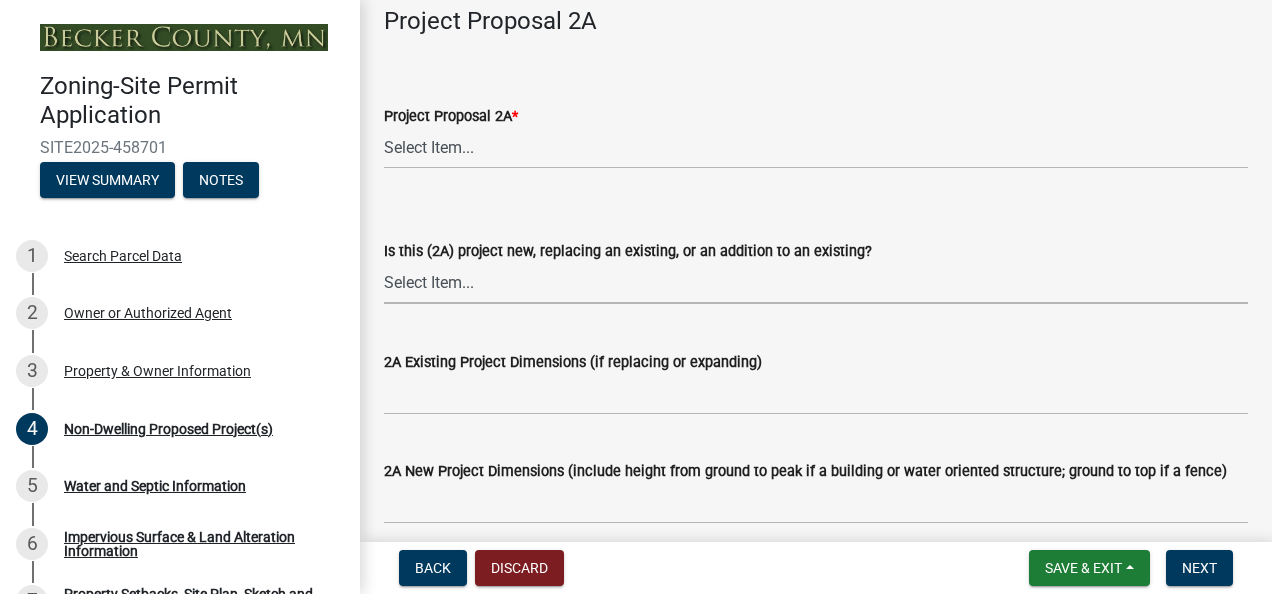 click on "Select Item...   New to Property (new or used structure)   Relocating/moving existing structure on my property from one location to another   Replacing Existing - Same dimensions or smaller   Replacing Existing - Larger or Different Footprint   Addition to Existing" at bounding box center [816, 283] 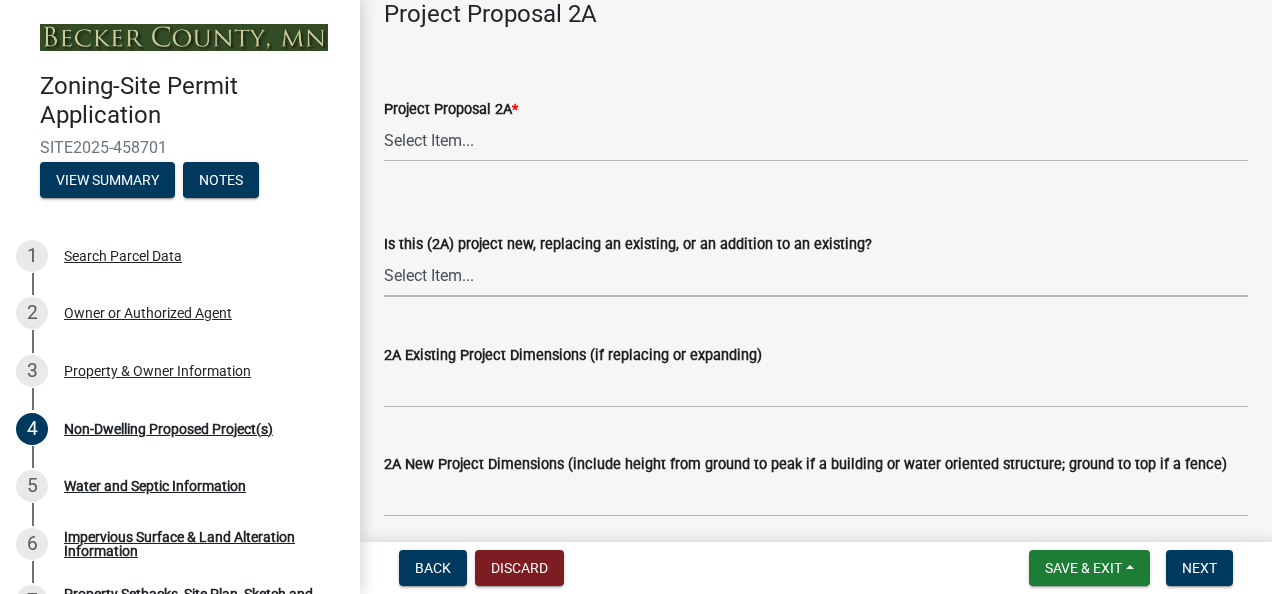 scroll, scrollTop: 267, scrollLeft: 0, axis: vertical 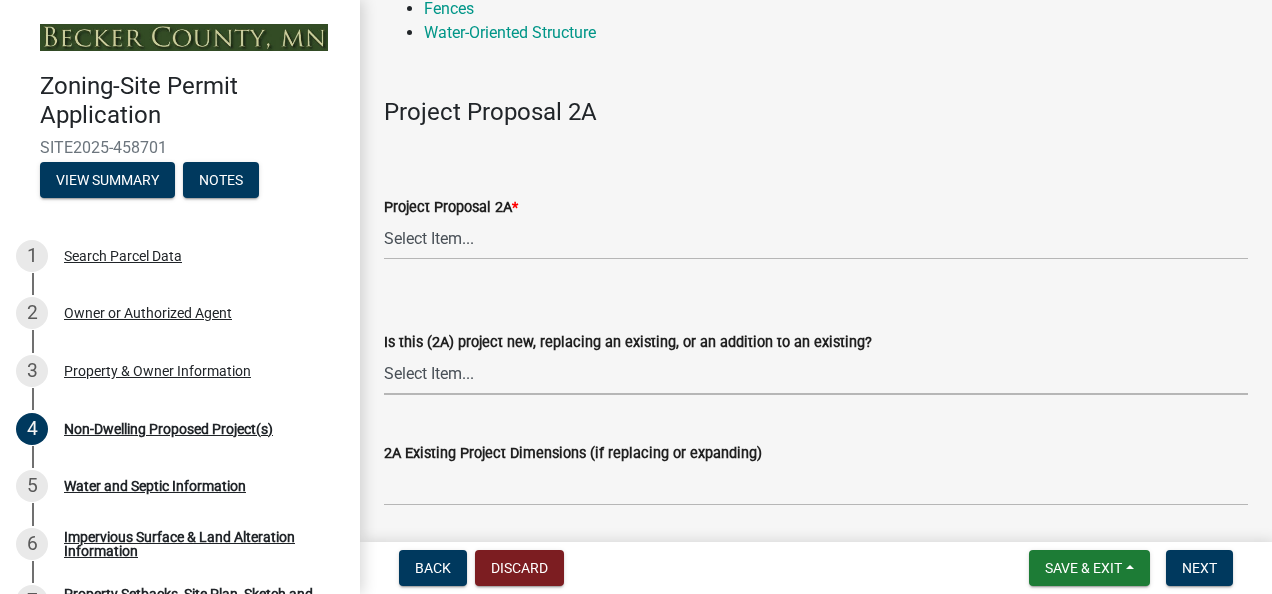 drag, startPoint x: 654, startPoint y: 376, endPoint x: 517, endPoint y: 390, distance: 137.71347 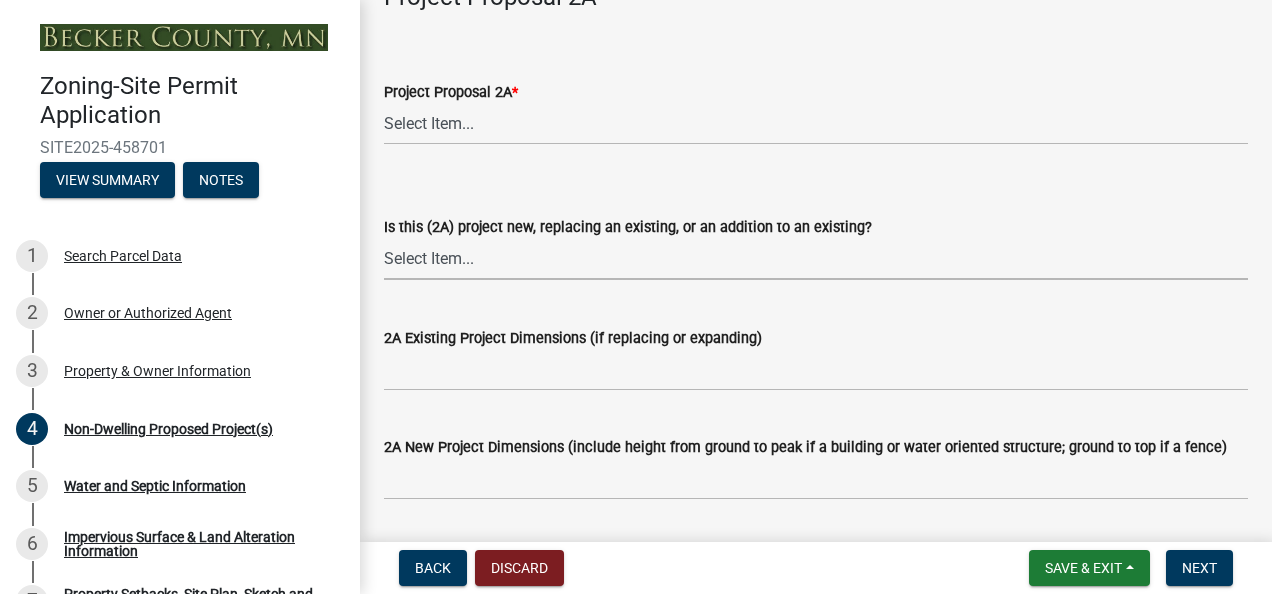 scroll, scrollTop: 383, scrollLeft: 0, axis: vertical 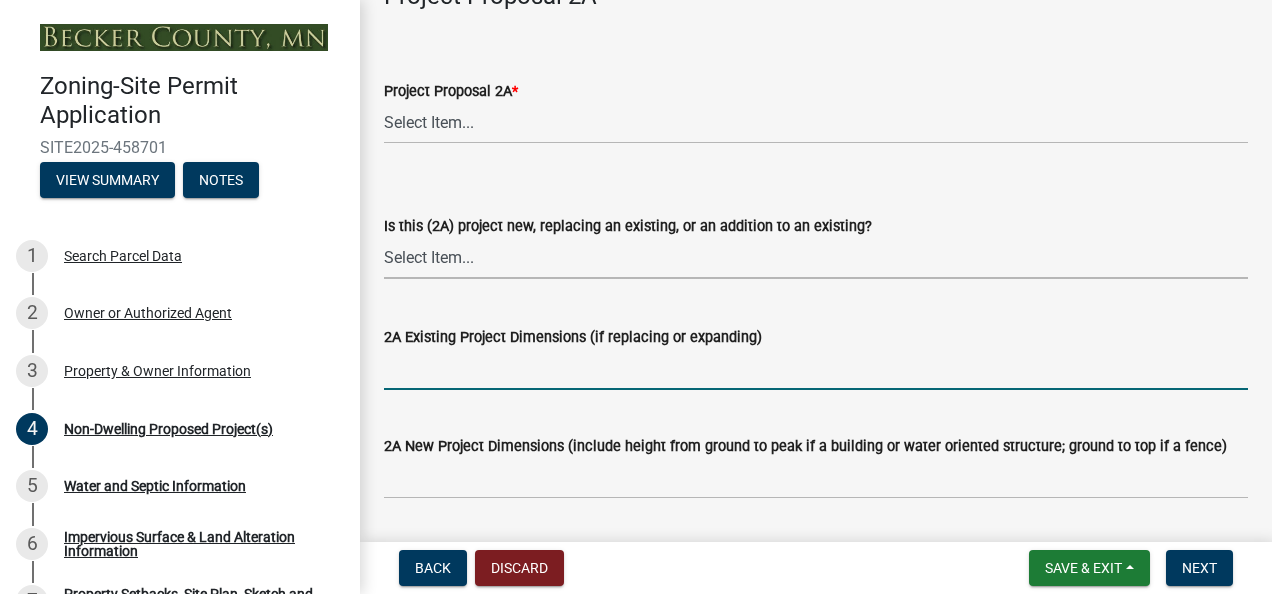 click on "2A Existing Project Dimensions (if replacing or expanding)" at bounding box center [816, 369] 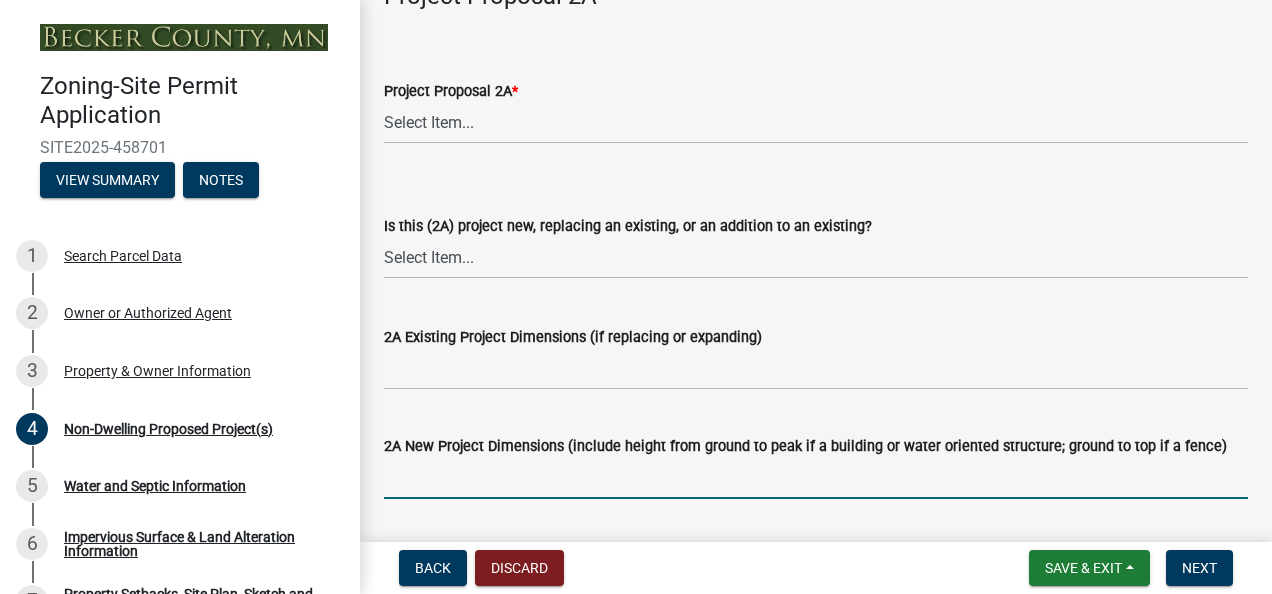 drag, startPoint x: 458, startPoint y: 480, endPoint x: 777, endPoint y: 478, distance: 319.00626 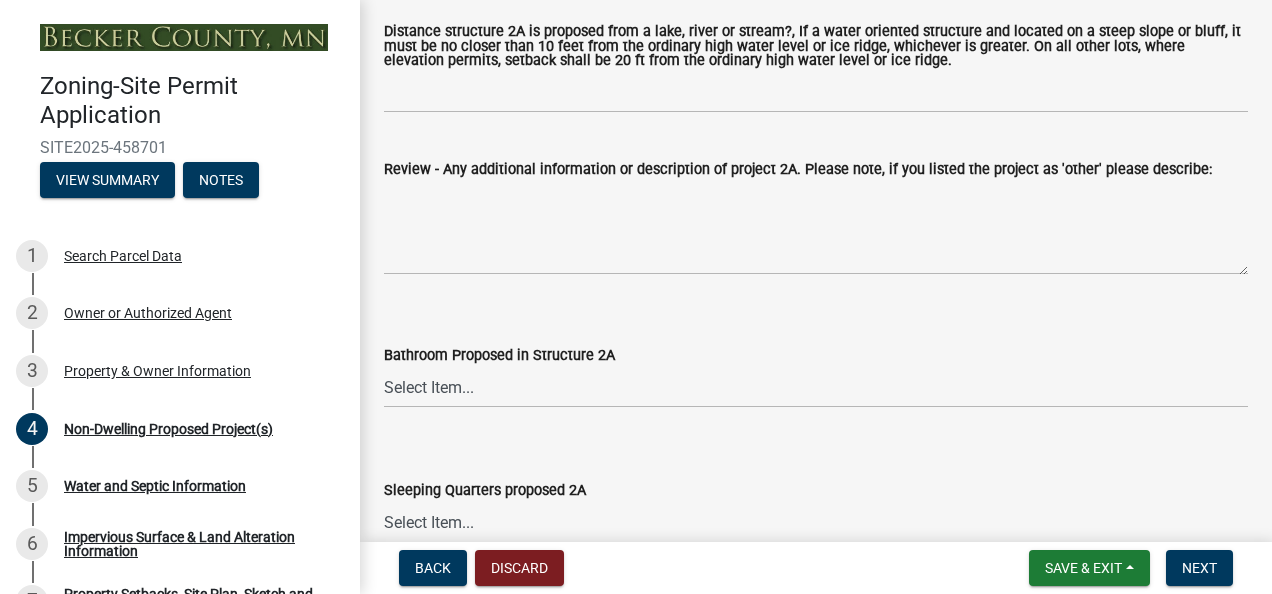scroll, scrollTop: 1066, scrollLeft: 0, axis: vertical 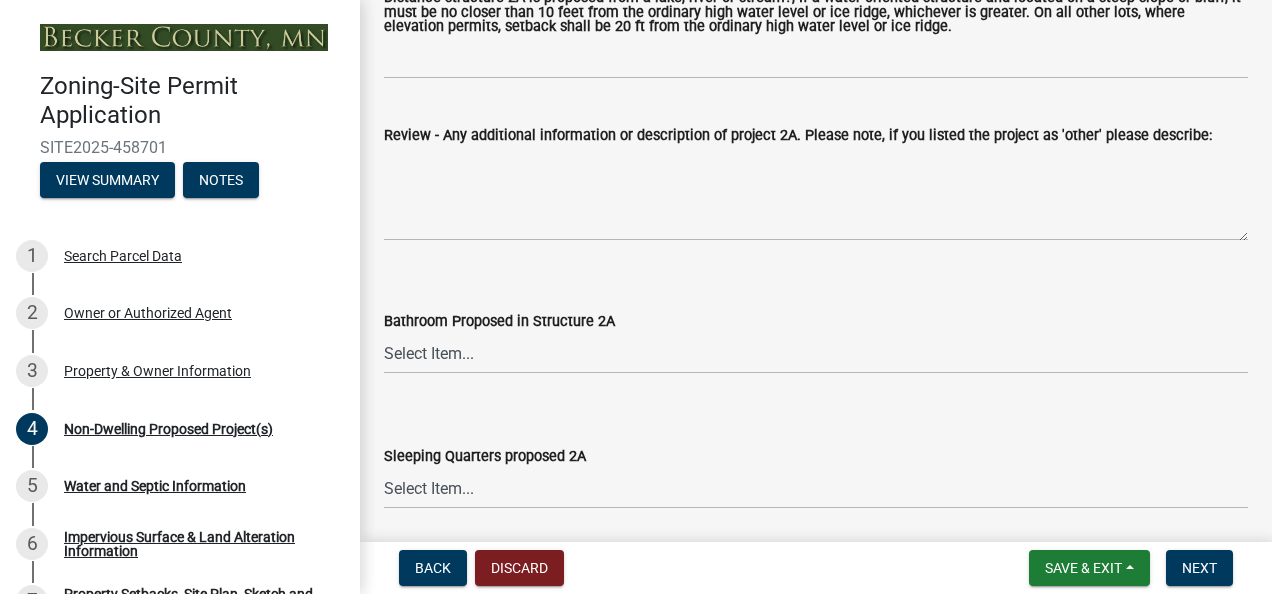 type on "24 by 24 or 26 by 26 detached structure" 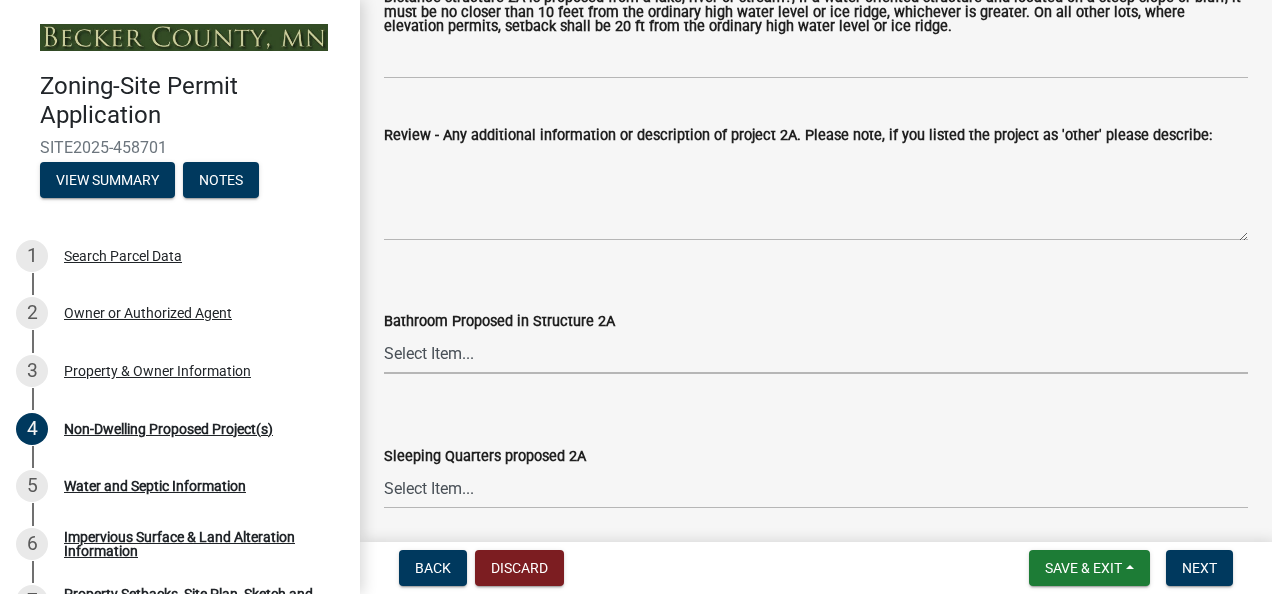 drag, startPoint x: 599, startPoint y: 355, endPoint x: 502, endPoint y: 344, distance: 97.62172 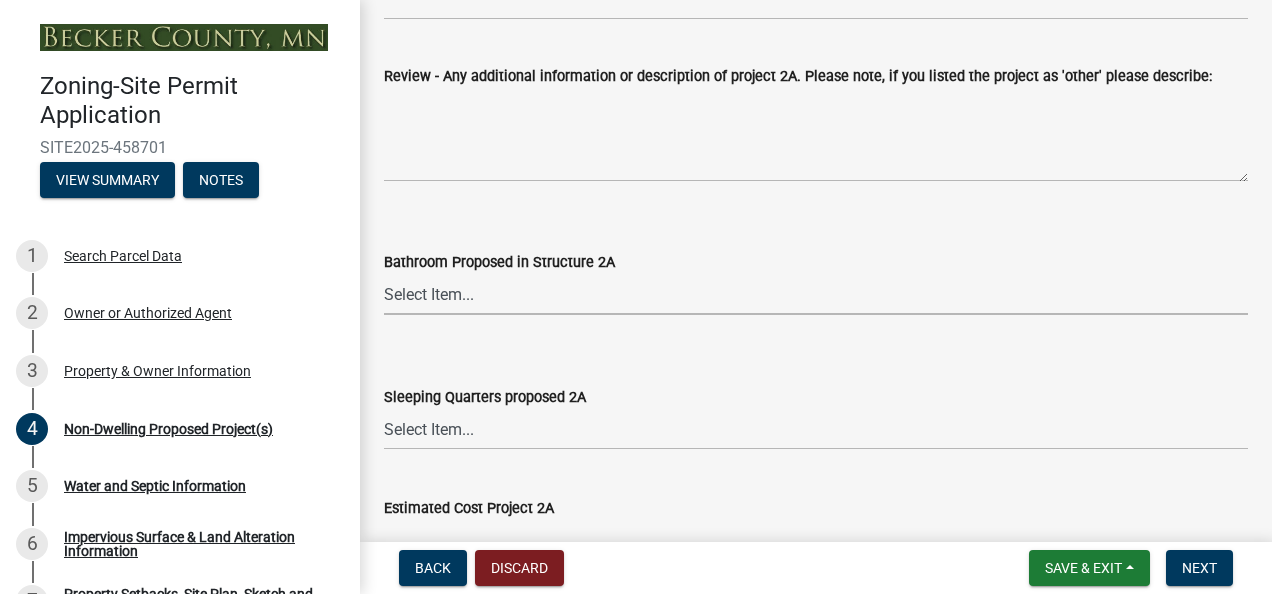 scroll, scrollTop: 1126, scrollLeft: 0, axis: vertical 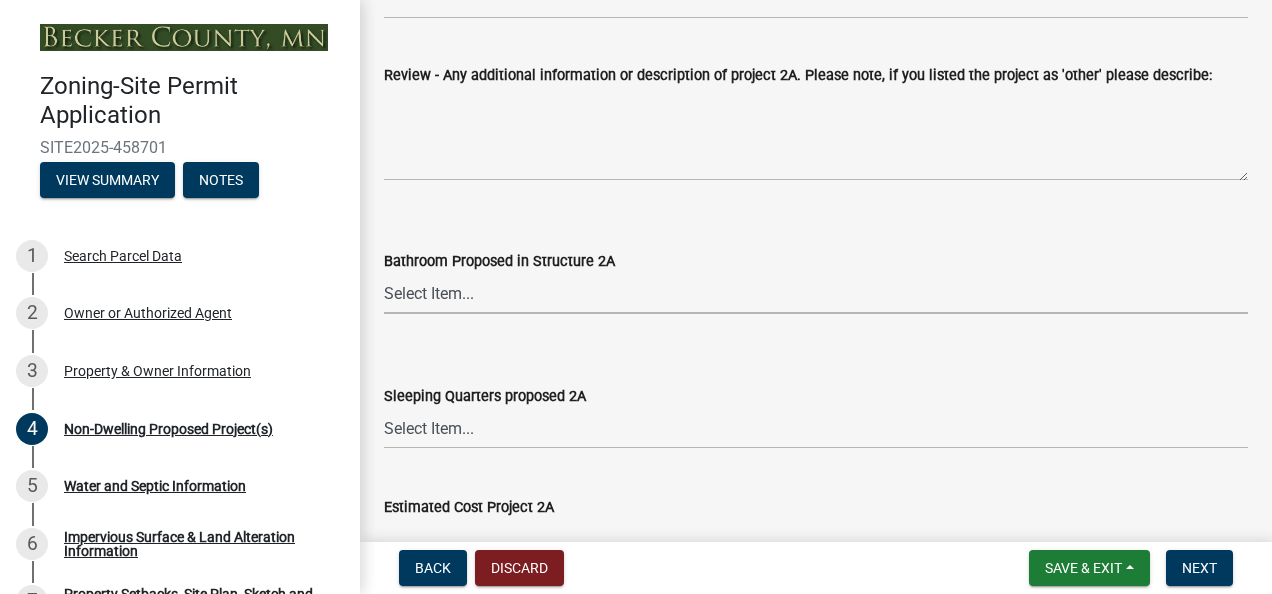 drag, startPoint x: 492, startPoint y: 304, endPoint x: 423, endPoint y: 292, distance: 70.035706 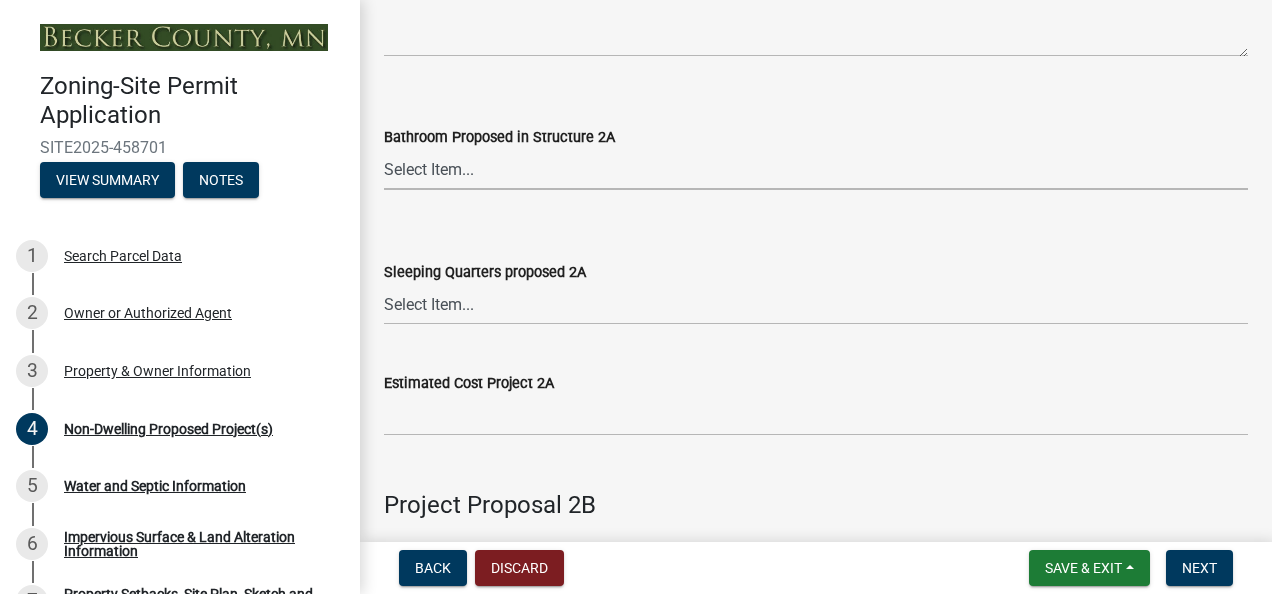 scroll, scrollTop: 1254, scrollLeft: 0, axis: vertical 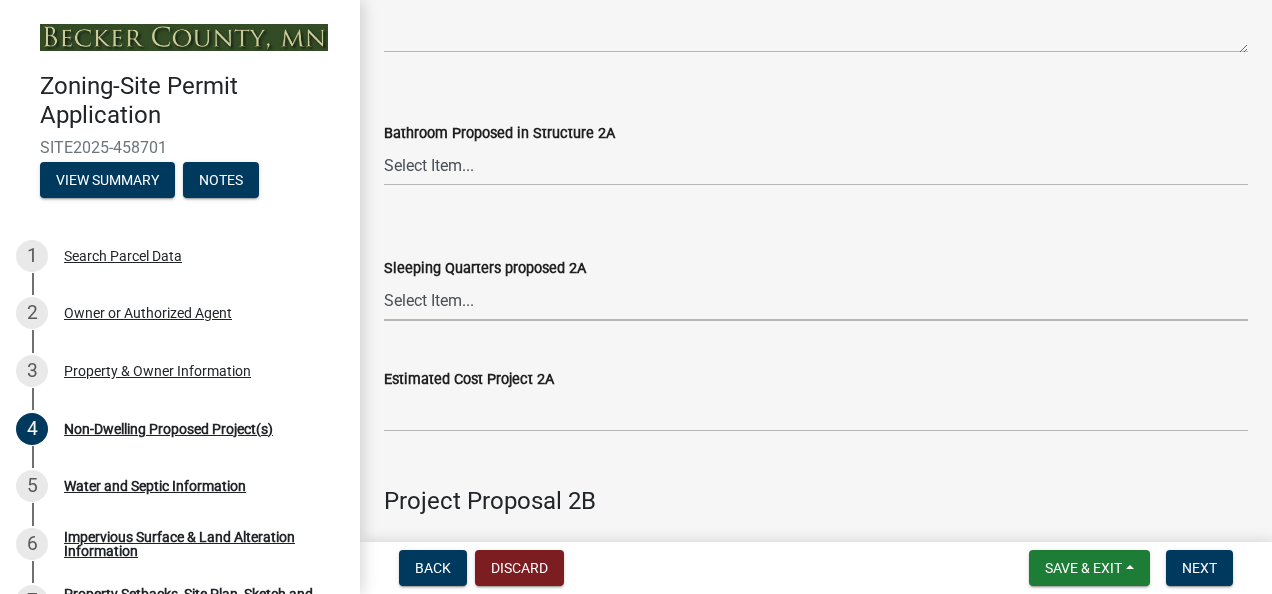 drag, startPoint x: 452, startPoint y: 301, endPoint x: 421, endPoint y: 307, distance: 31.575306 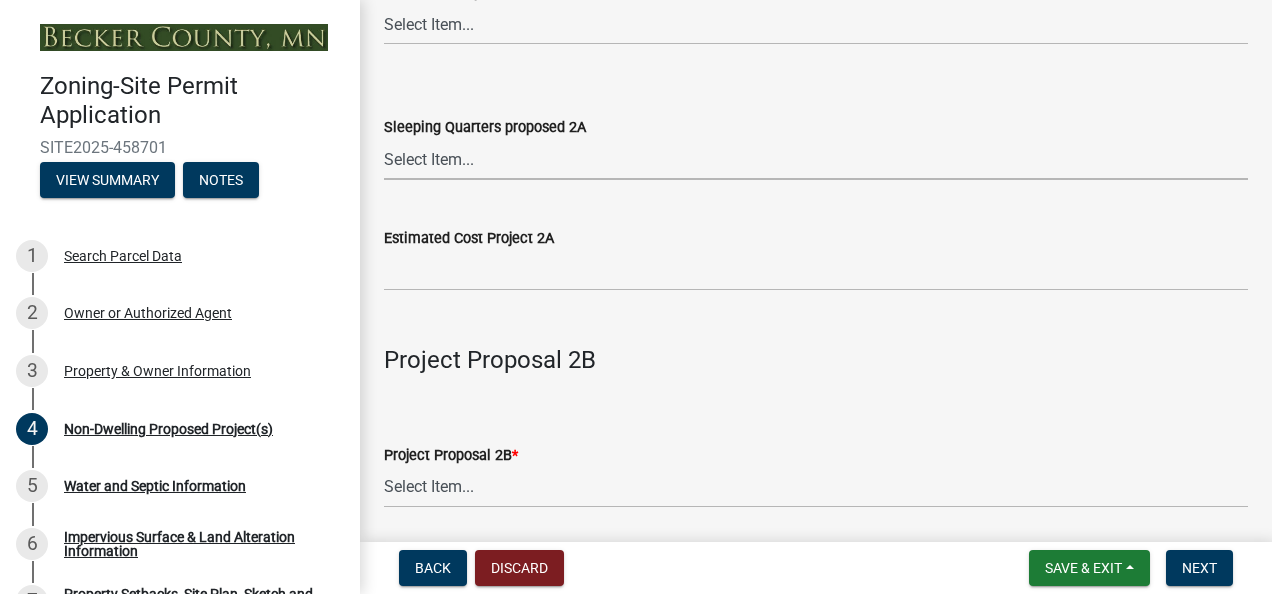 scroll, scrollTop: 1396, scrollLeft: 0, axis: vertical 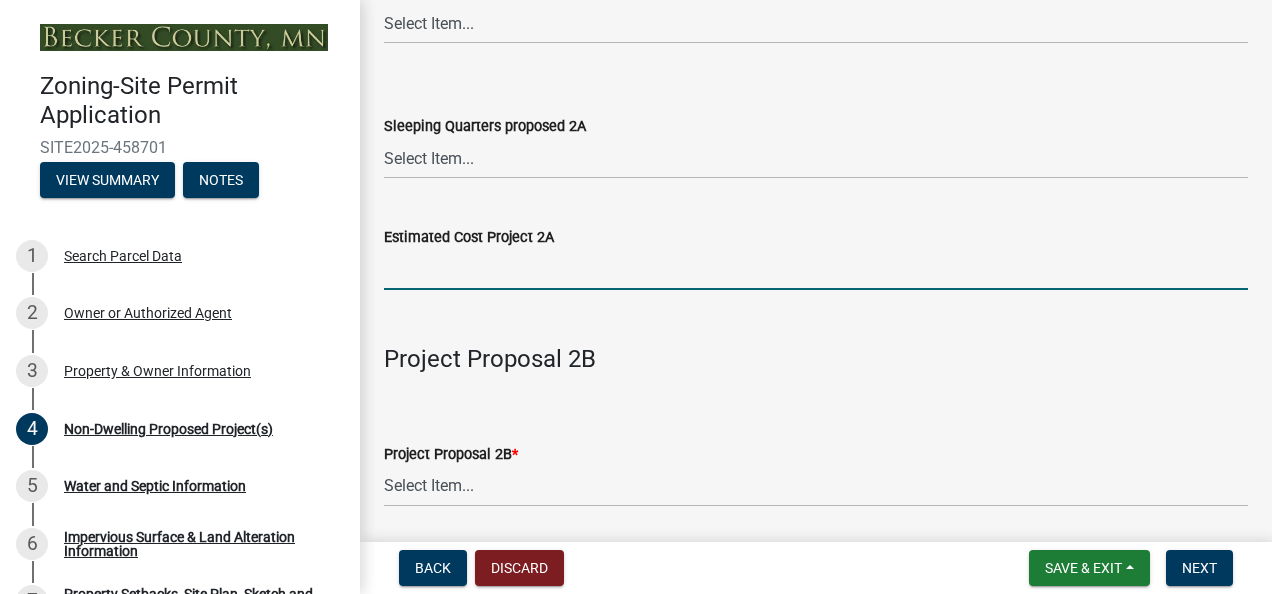 drag, startPoint x: 408, startPoint y: 266, endPoint x: 390, endPoint y: 273, distance: 19.313208 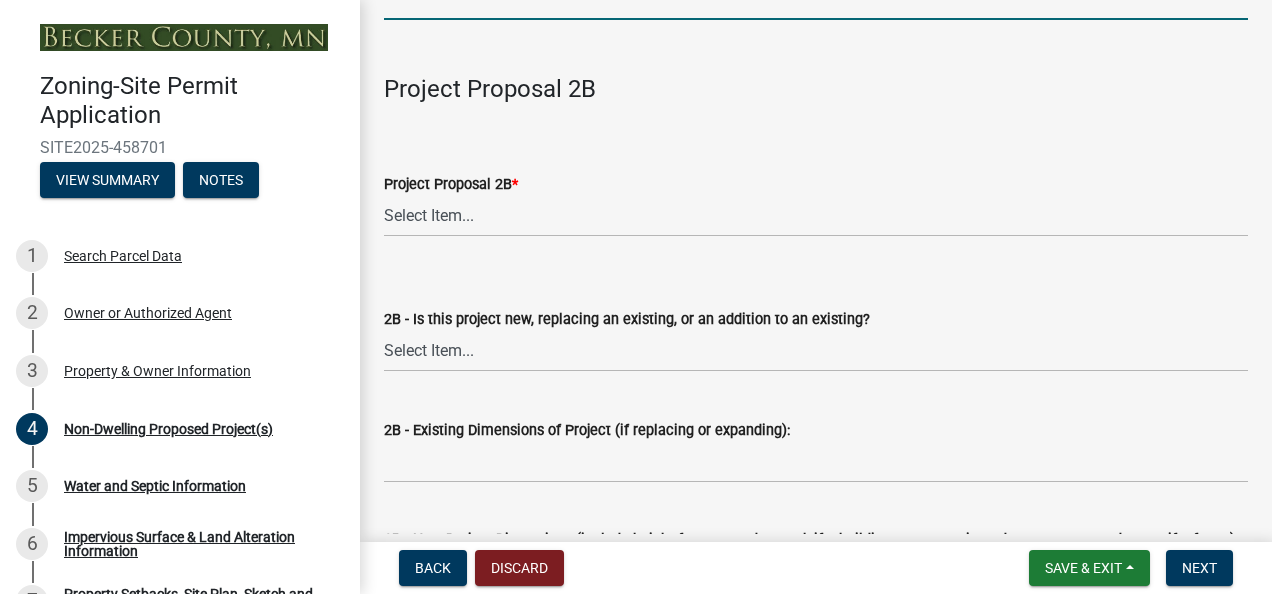 scroll, scrollTop: 1669, scrollLeft: 0, axis: vertical 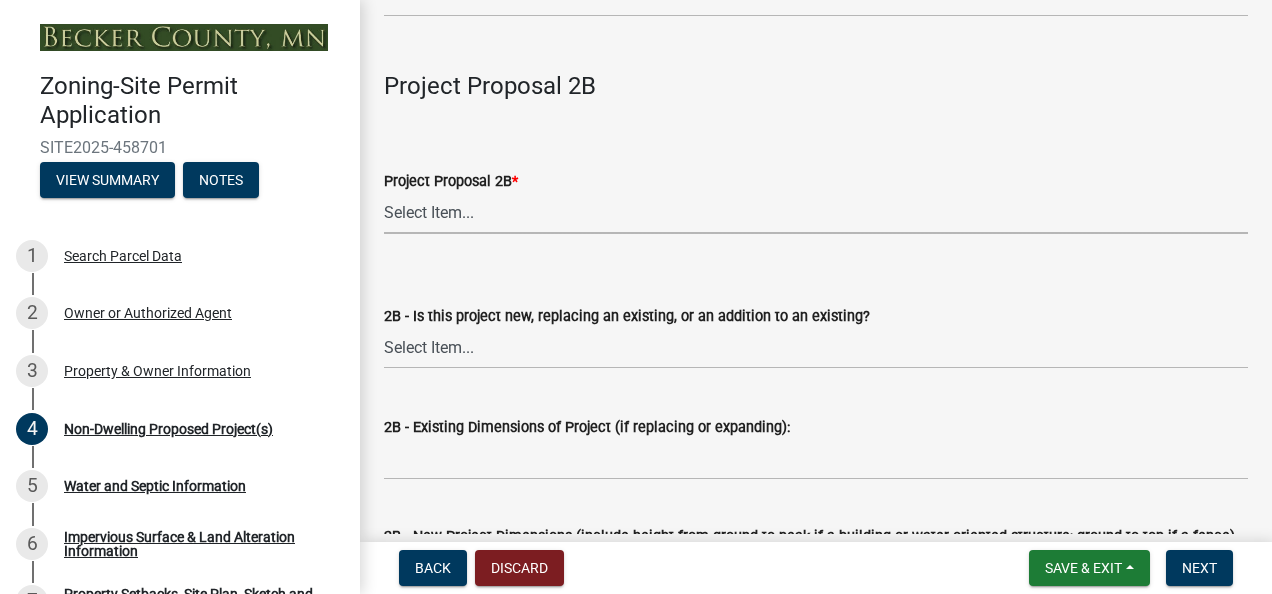 click on "Select Item...   N/A   Commercial Office/Retail Building   Detached Garage   Pole Building   Storage Shed   Fence   Water Oriented Deck   Water Oriented Stairs w/Landing   Water Oriented Boathouse   Water Oriented Screen Porch   Water Oriented Gazebo   Water Oriented Storage Structure   Other Water Oriented Structure   Other" at bounding box center [816, 213] 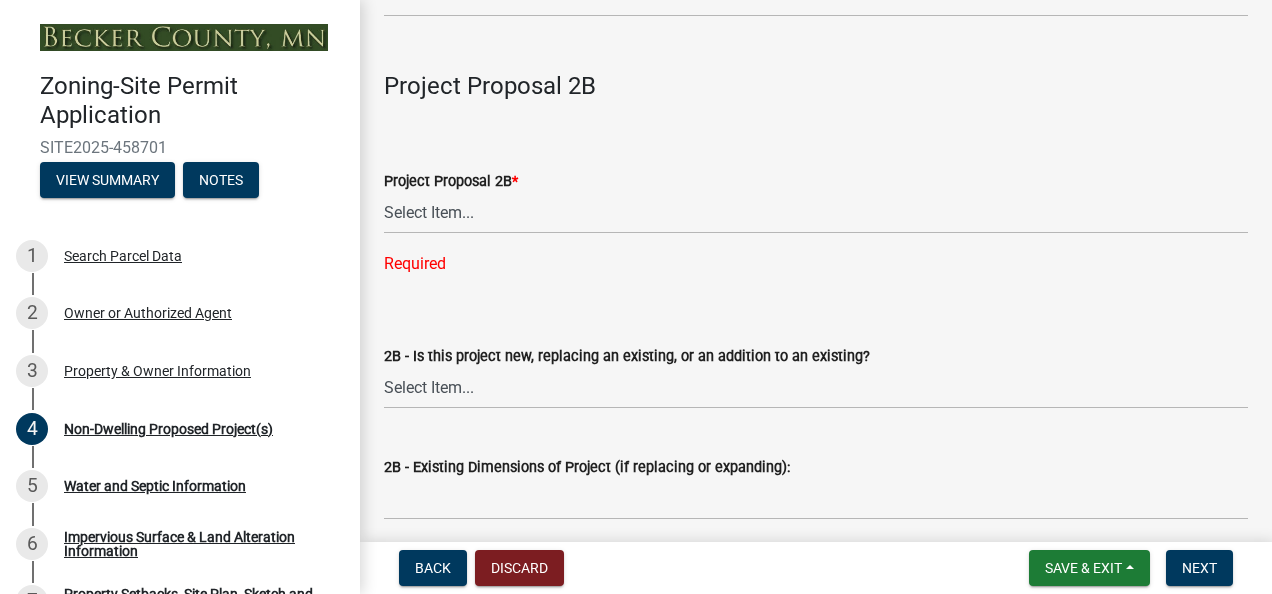 drag, startPoint x: 677, startPoint y: 167, endPoint x: 622, endPoint y: 176, distance: 55.7315 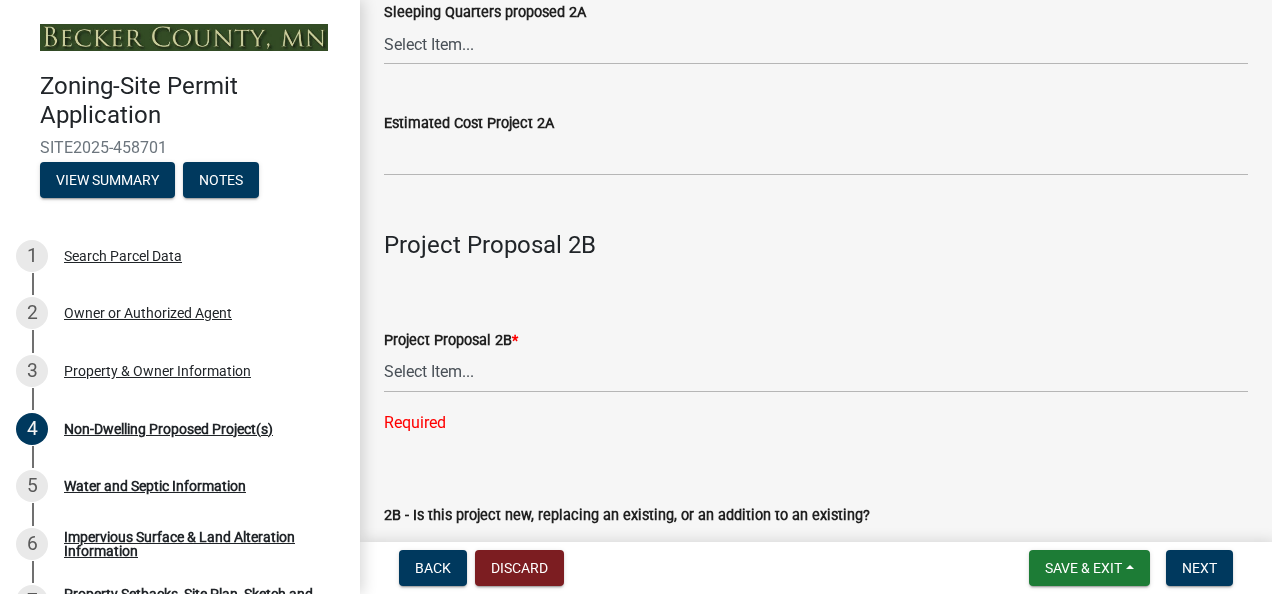 scroll, scrollTop: 1511, scrollLeft: 0, axis: vertical 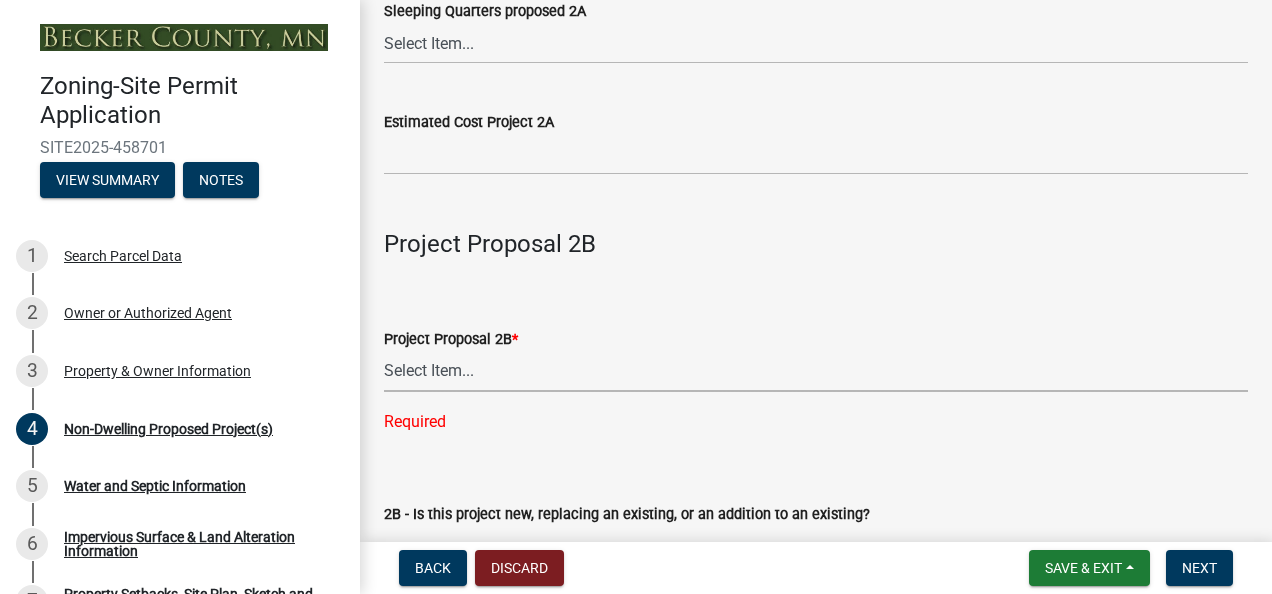click on "Select Item...   N/A   Commercial Office/Retail Building   Detached Garage   Pole Building   Storage Shed   Fence   Water Oriented Deck   Water Oriented Stairs w/Landing   Water Oriented Boathouse   Water Oriented Screen Porch   Water Oriented Gazebo   Water Oriented Storage Structure   Other Water Oriented Structure   Other" at bounding box center (816, 371) 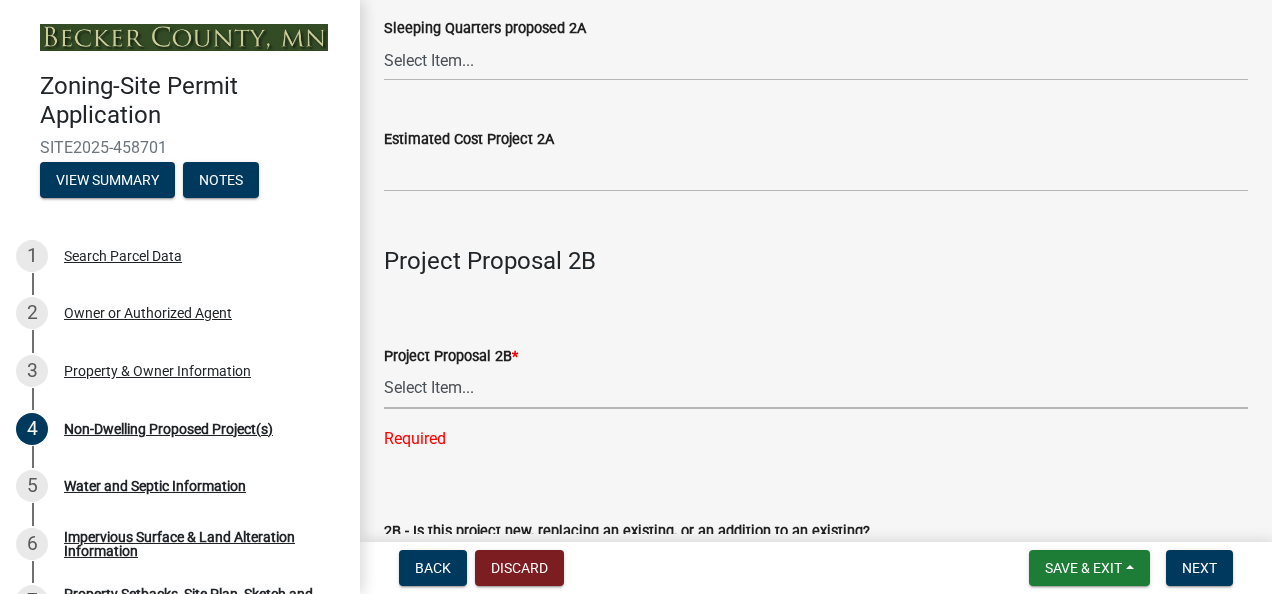 scroll, scrollTop: 1495, scrollLeft: 0, axis: vertical 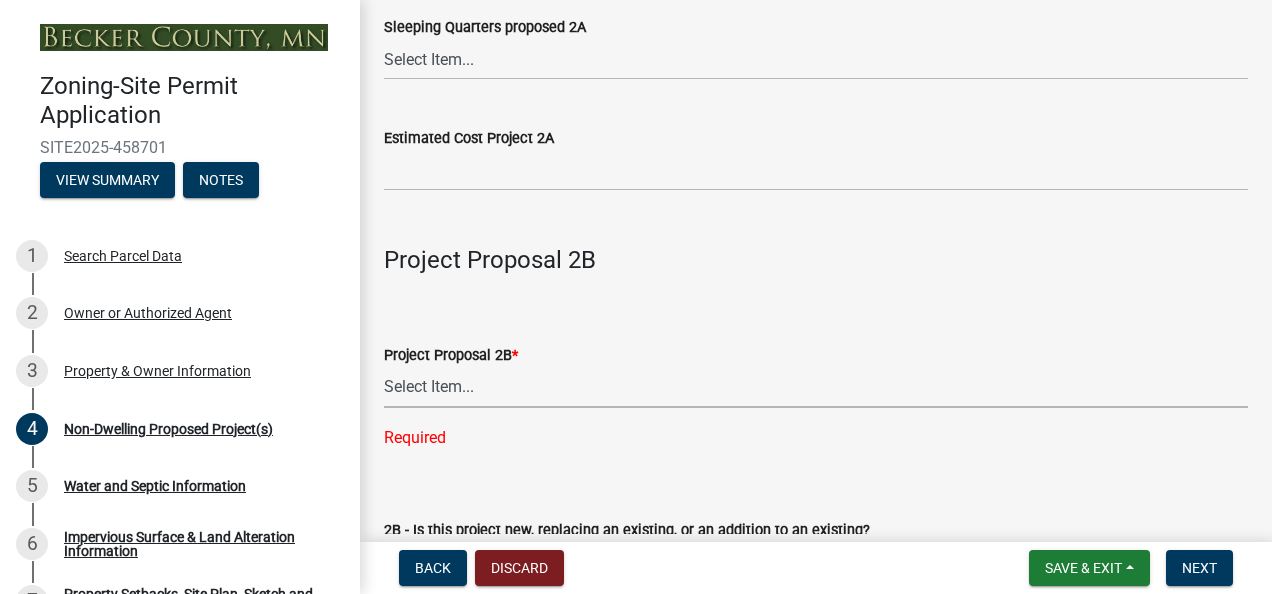 click on "Select Item...   N/A   Commercial Office/Retail Building   Detached Garage   Pole Building   Storage Shed   Fence   Water Oriented Deck   Water Oriented Stairs w/Landing   Water Oriented Boathouse   Water Oriented Screen Porch   Water Oriented Gazebo   Water Oriented Storage Structure   Other Water Oriented Structure   Other" at bounding box center (816, 387) 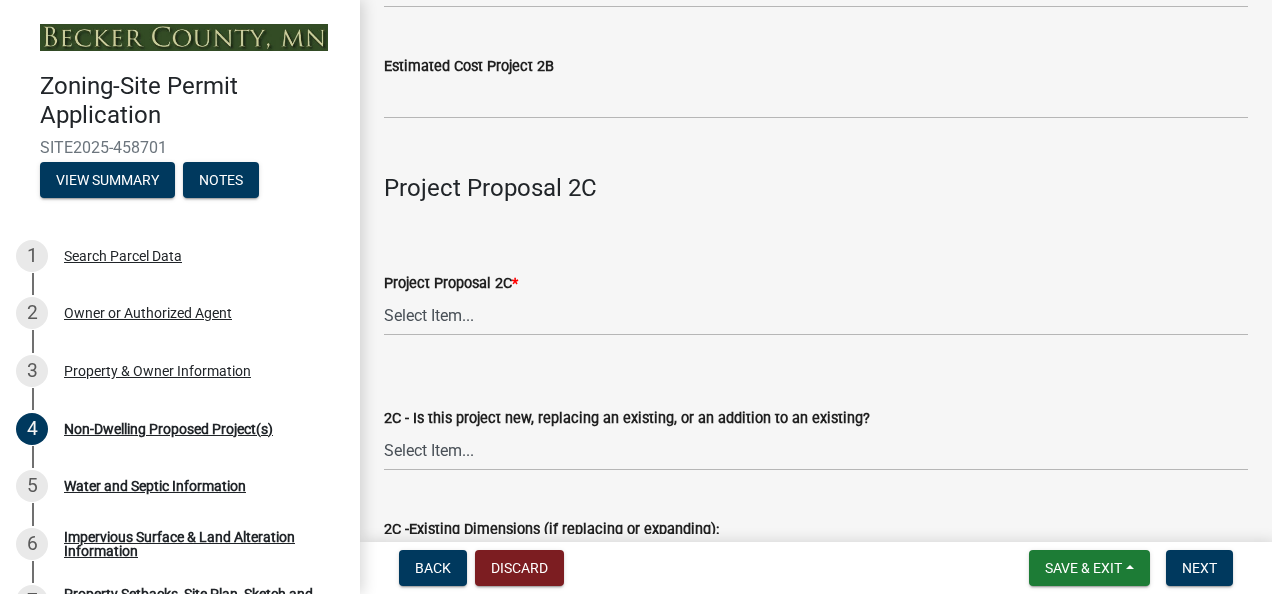 scroll, scrollTop: 2944, scrollLeft: 0, axis: vertical 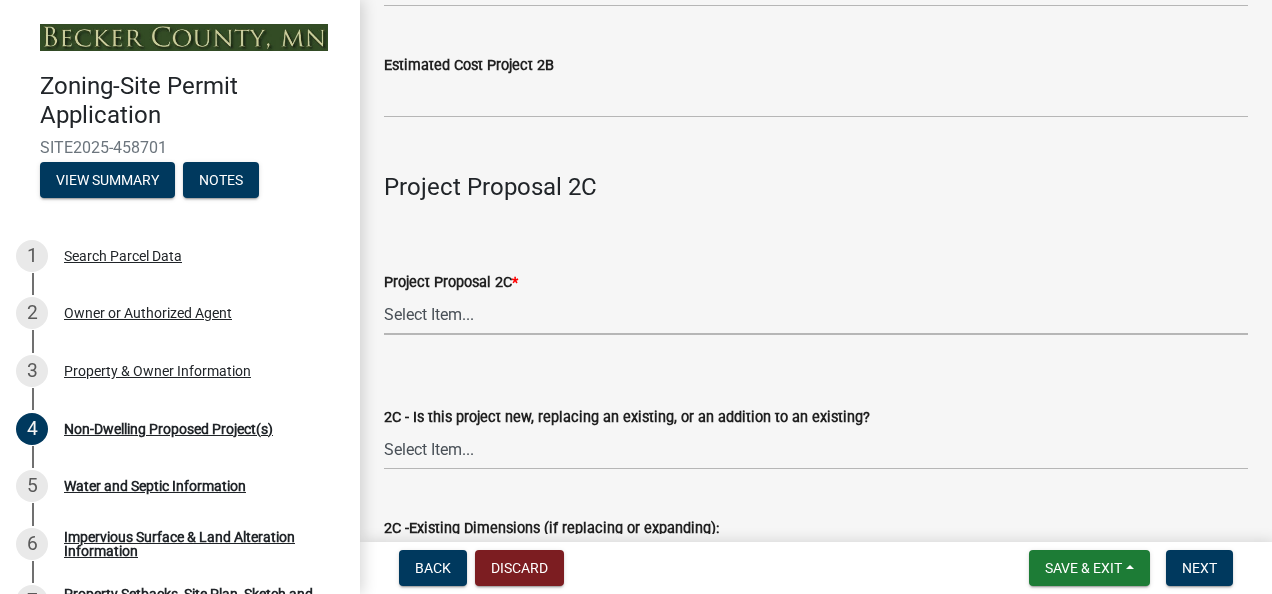 click on "Select Item...   N/A   Commercial Office/Retail Building   Detached Garage   Pole Building   Storage Shed   Fence   Water Oriented Deck   Water Oriented Stairs w/Landing   Water Oriented Boathouse   Water Oriented Screen Porch   Water Oriented Gazebo   Water Oriented Storage Structure   Other Water Oriented Structure   Other" at bounding box center [816, 314] 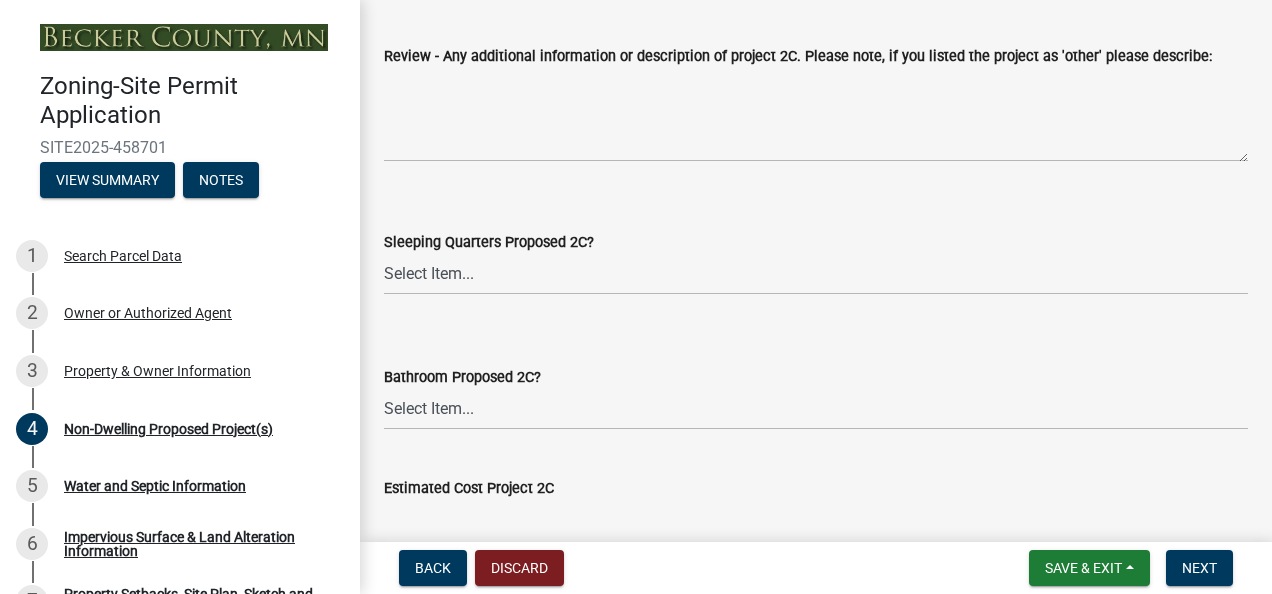 scroll, scrollTop: 3914, scrollLeft: 0, axis: vertical 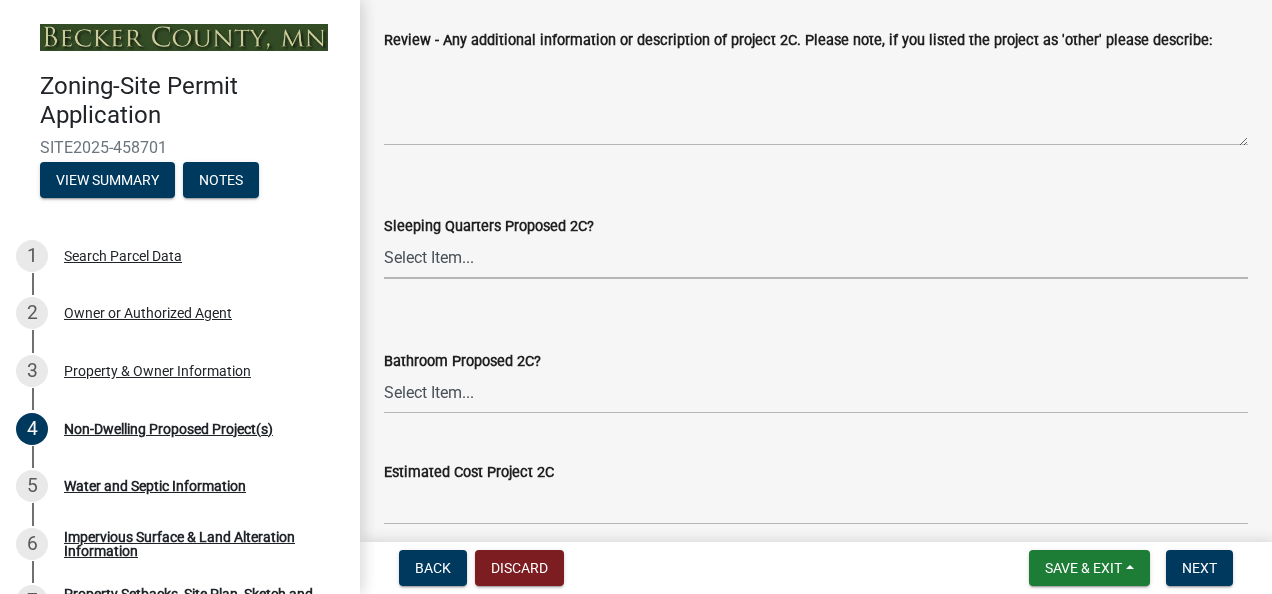 drag, startPoint x: 563, startPoint y: 266, endPoint x: 520, endPoint y: 244, distance: 48.30114 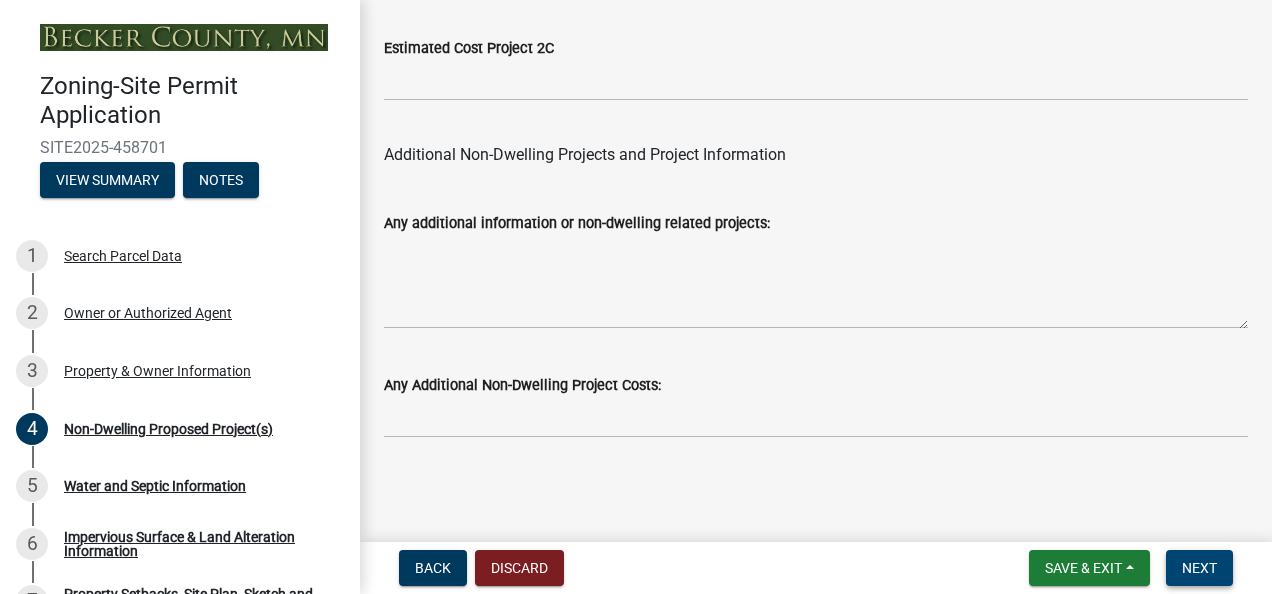 drag, startPoint x: 1219, startPoint y: 560, endPoint x: 1210, endPoint y: 565, distance: 10.29563 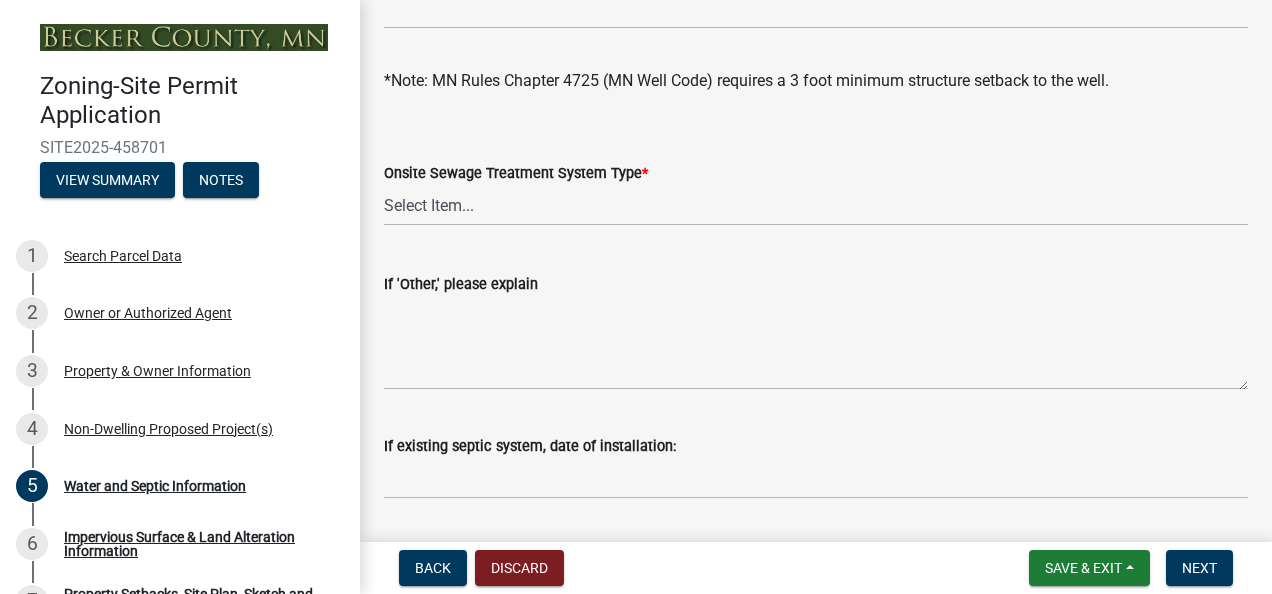 scroll, scrollTop: 345, scrollLeft: 0, axis: vertical 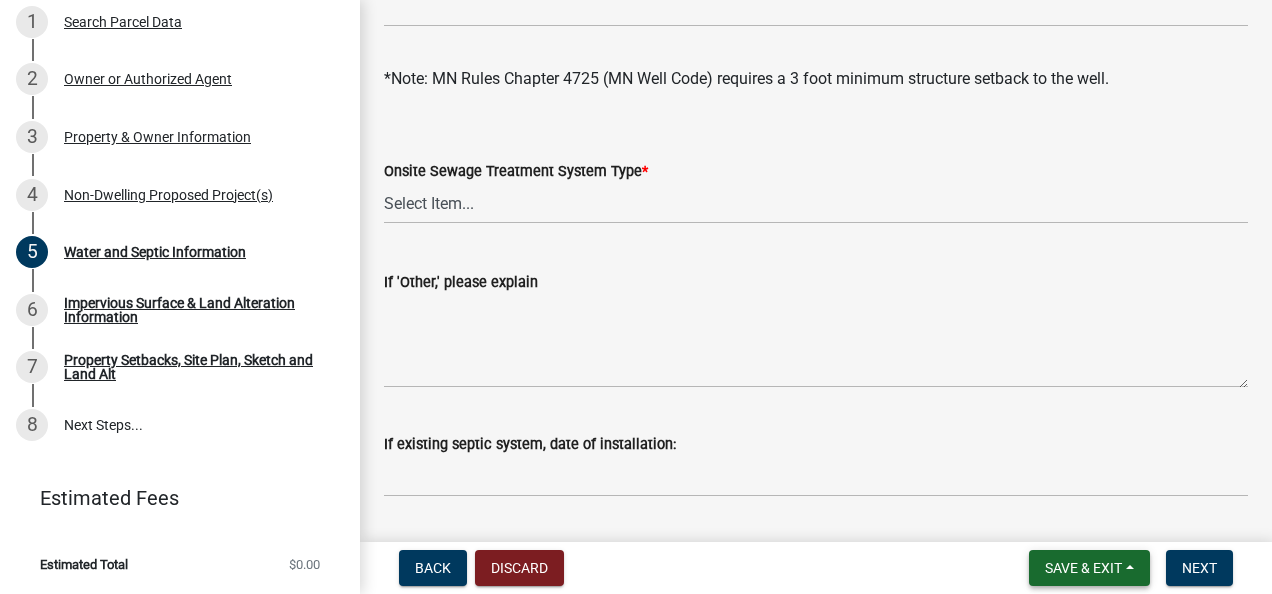 click on "Save & Exit" at bounding box center (1083, 568) 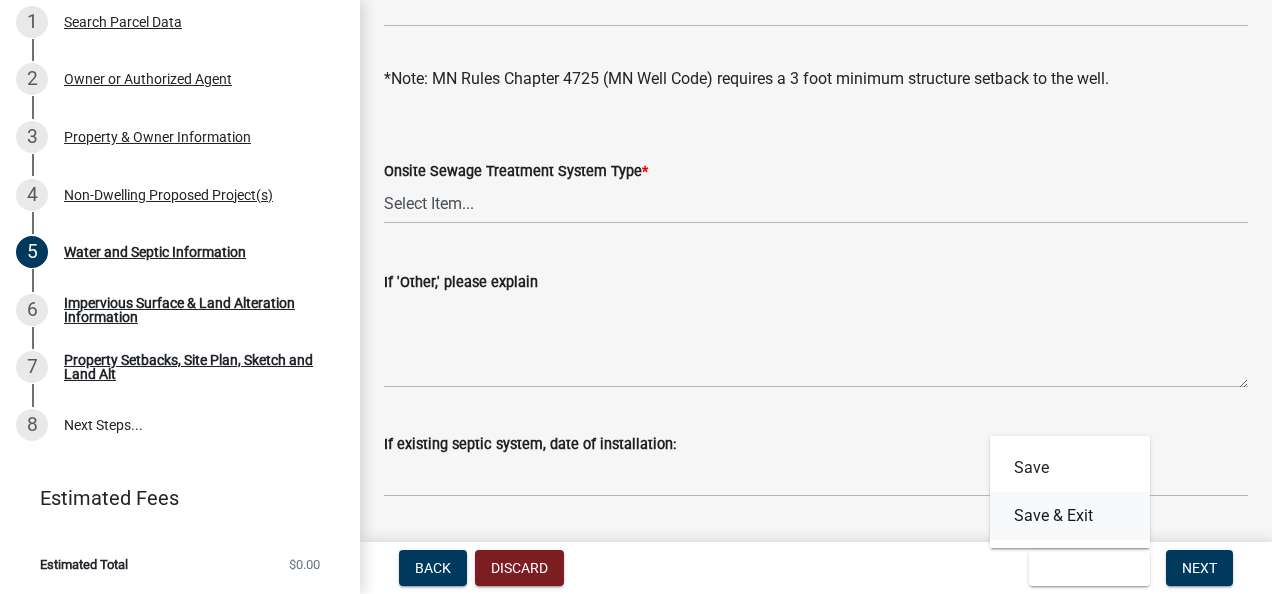 click on "Save & Exit" at bounding box center (1070, 516) 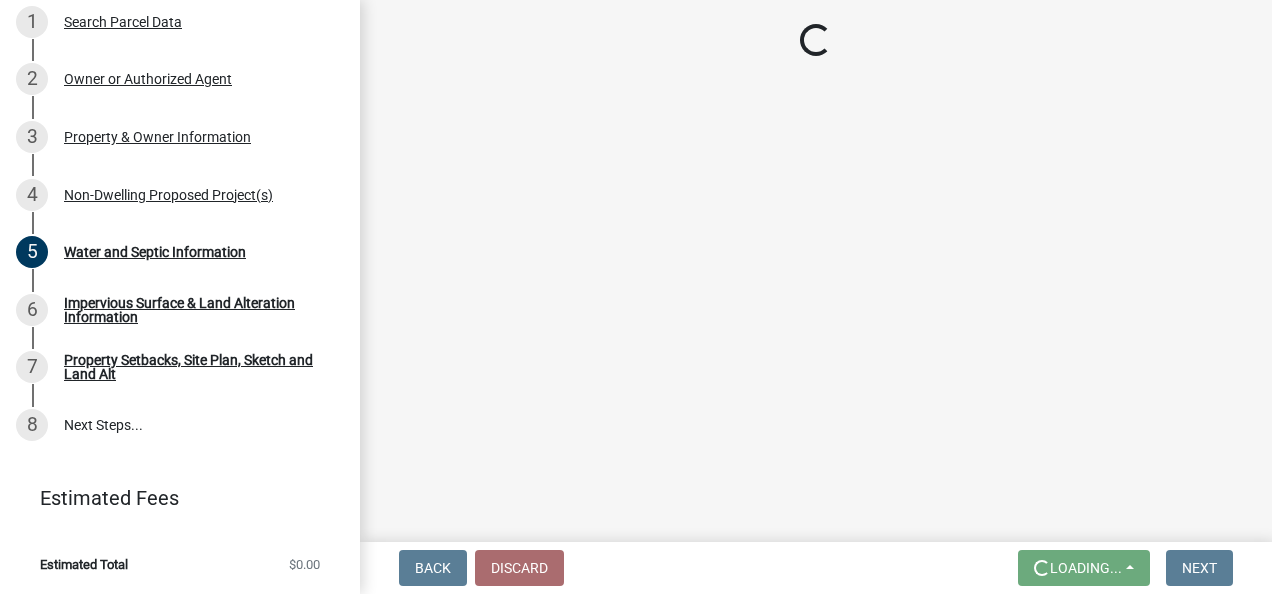 scroll, scrollTop: 0, scrollLeft: 0, axis: both 